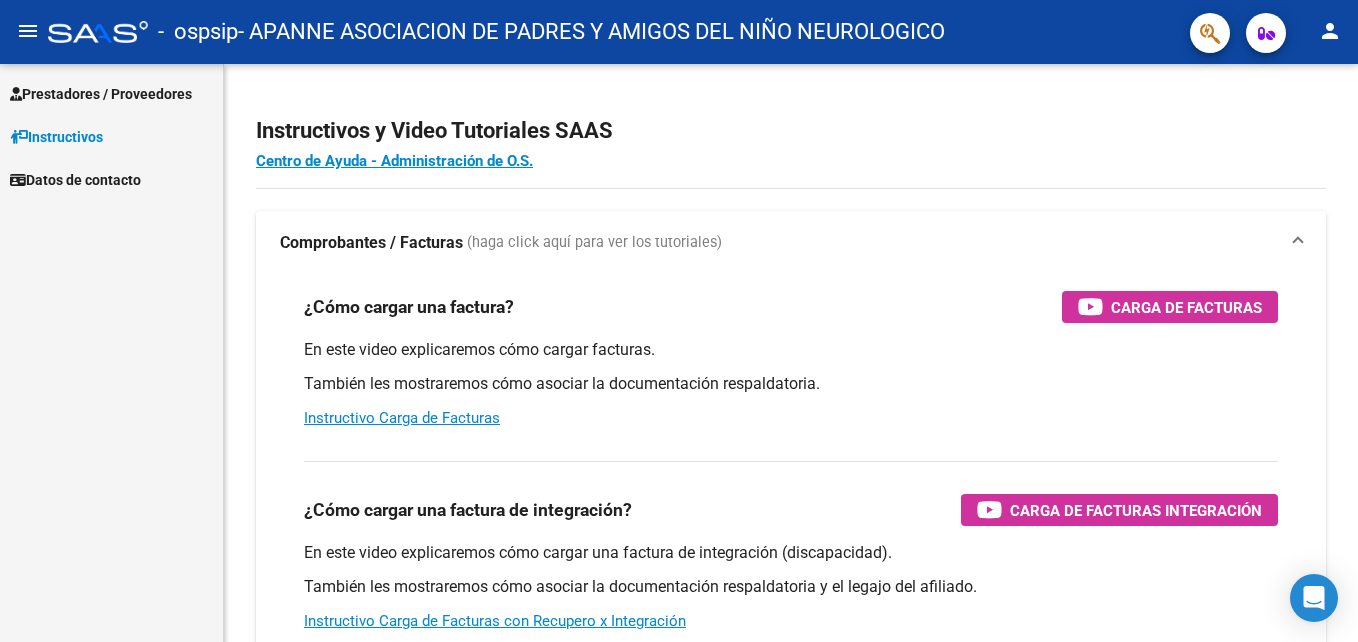 scroll, scrollTop: 0, scrollLeft: 0, axis: both 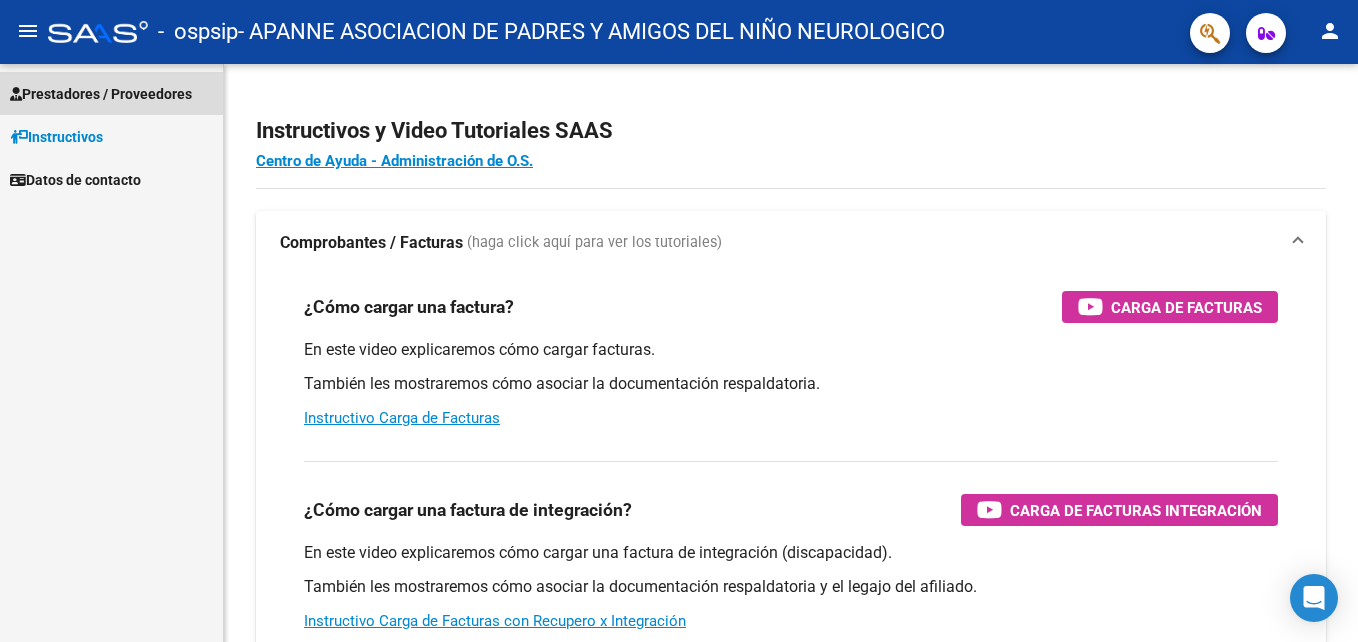 click on "Prestadores / Proveedores" at bounding box center (101, 94) 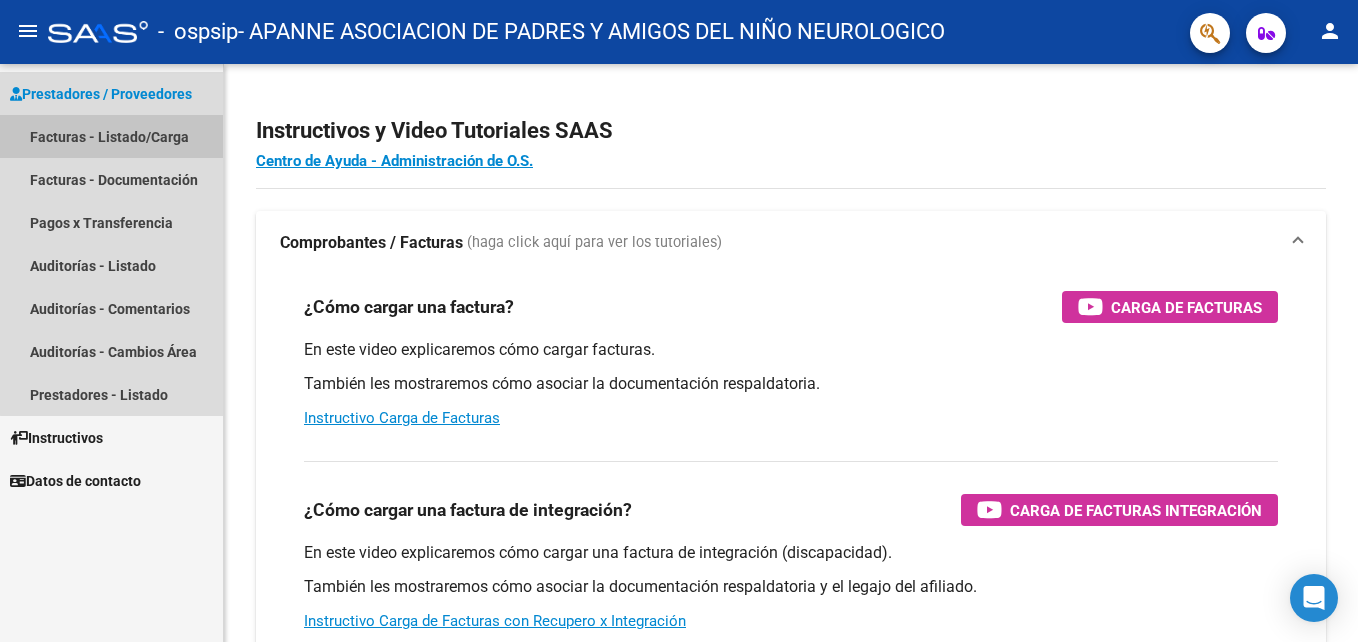 click on "Facturas - Listado/Carga" at bounding box center (111, 136) 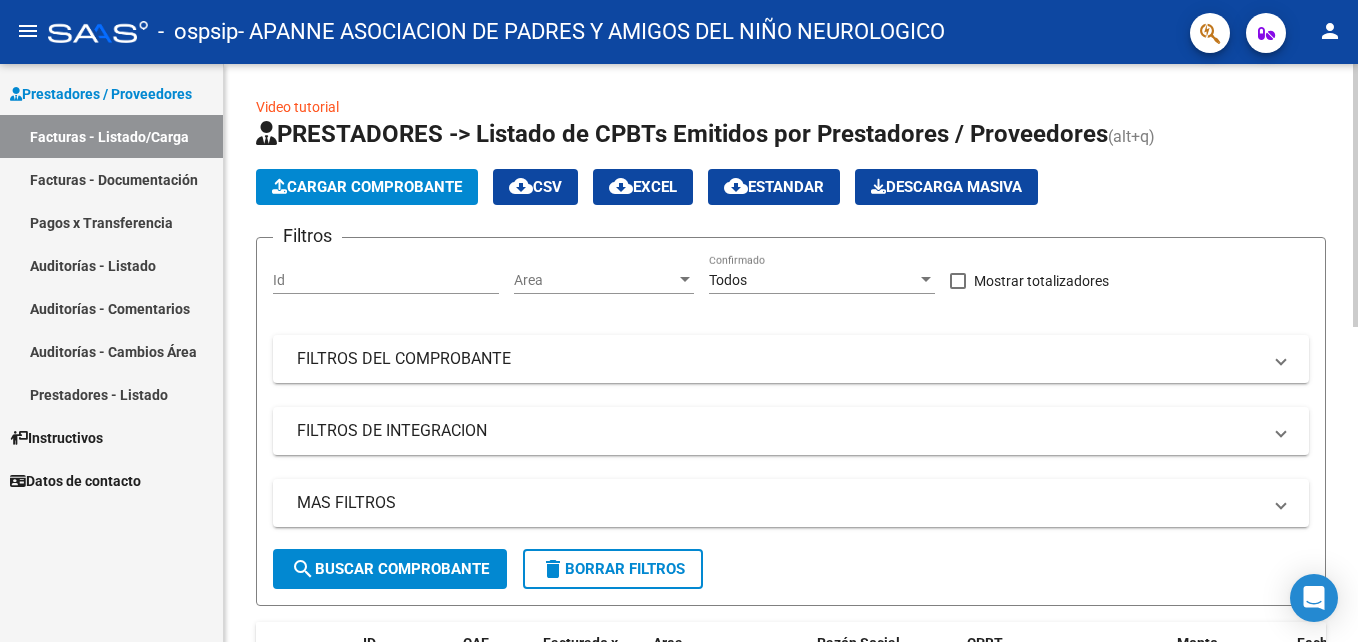 click on "Video tutorial   PRESTADORES -> Listado de CPBTs Emitidos por Prestadores / Proveedores (alt+q)   Cargar Comprobante
cloud_download  CSV  cloud_download  EXCEL  cloud_download  Estandar   Descarga Masiva
Filtros Id Area Area Todos Confirmado   Mostrar totalizadores   FILTROS DEL COMPROBANTE  Comprobante Tipo Comprobante Tipo Start date – End date Fec. Comprobante Desde / Hasta Días Emisión Desde(cant. días) Días Emisión Hasta(cant. días) CUIT / Razón Social Pto. Venta Nro. Comprobante Código SSS CAE Válido CAE Válido Todos Cargado Módulo Hosp. Todos Tiene facturacion Apócrifa Hospital Refes  FILTROS DE INTEGRACION  Período De Prestación Campos del Archivo de Rendición Devuelto x SSS (dr_envio) Todos Rendido x SSS (dr_envio) Tipo de Registro Tipo de Registro Período Presentación Período Presentación Campos del Legajo Asociado (preaprobación) Afiliado Legajo (cuil/nombre) Todos Solo facturas preaprobadas  MAS FILTROS  Todos Con Doc. Respaldatoria Todos Con Trazabilidad Todos – –" 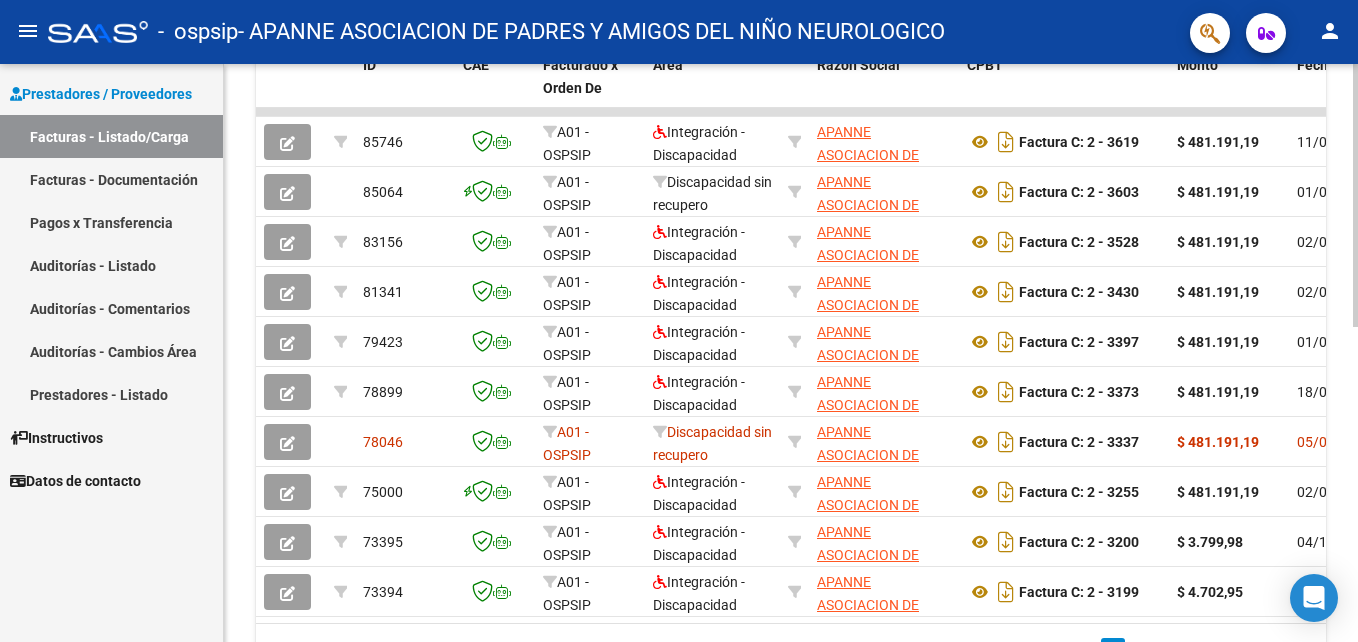 click 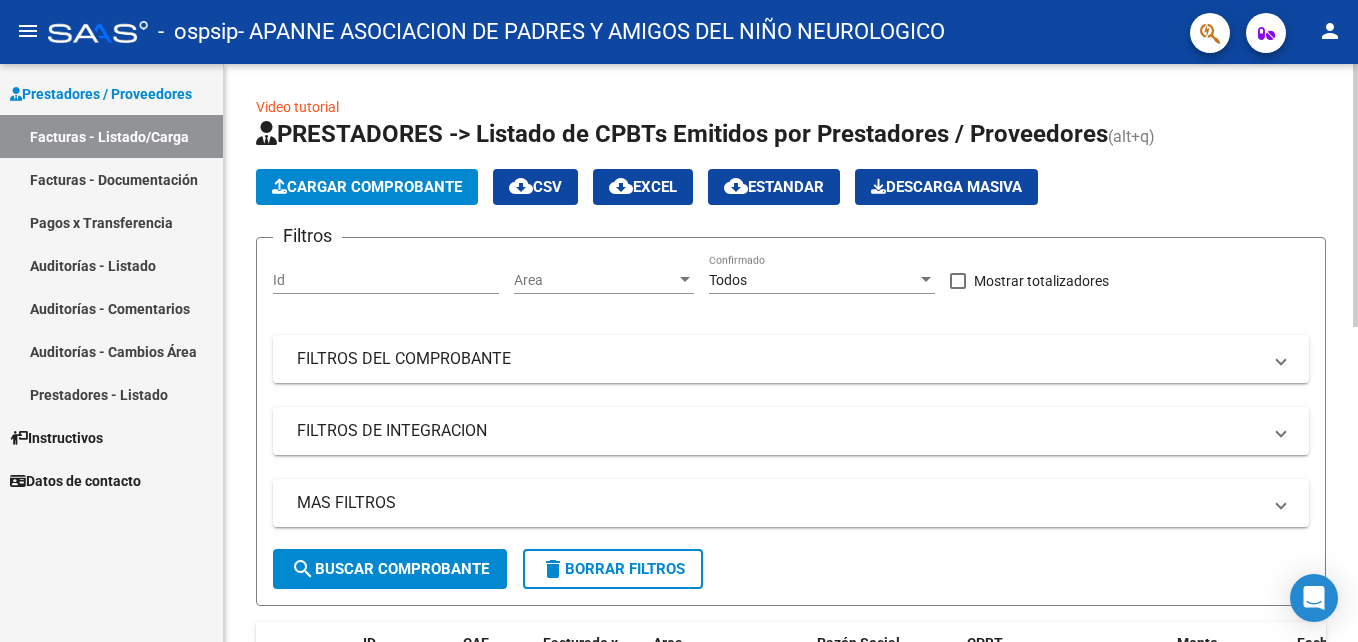 click 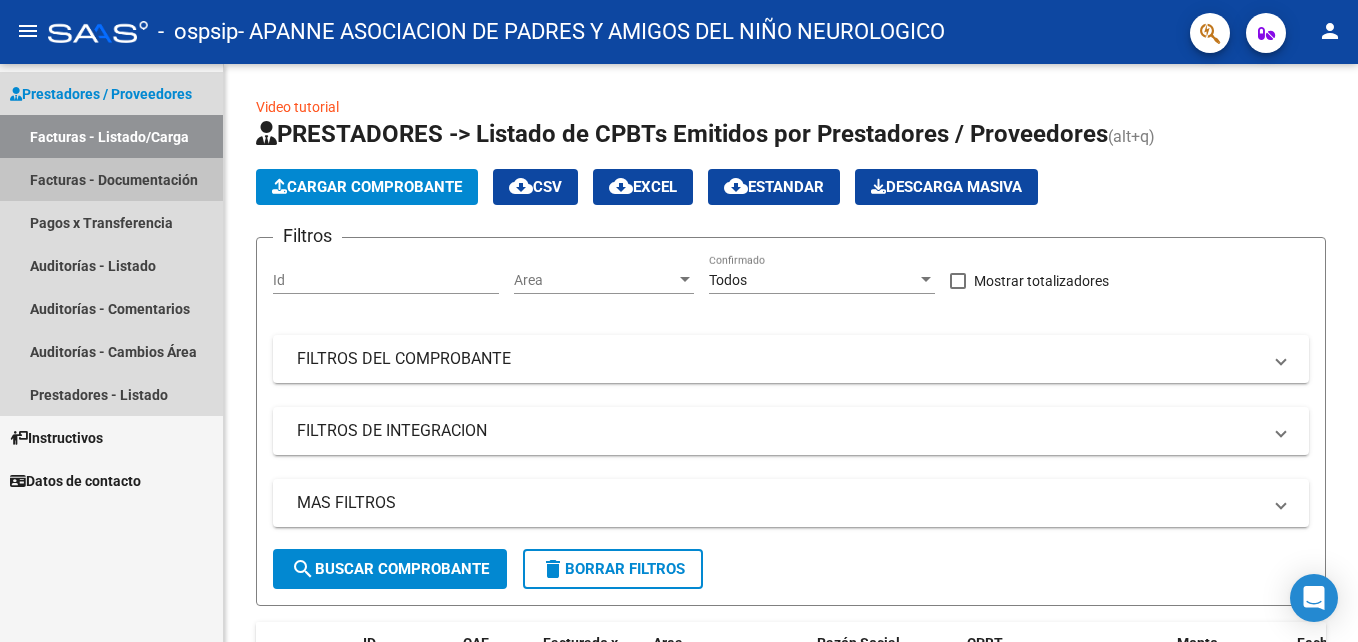 click on "Facturas - Documentación" at bounding box center [111, 179] 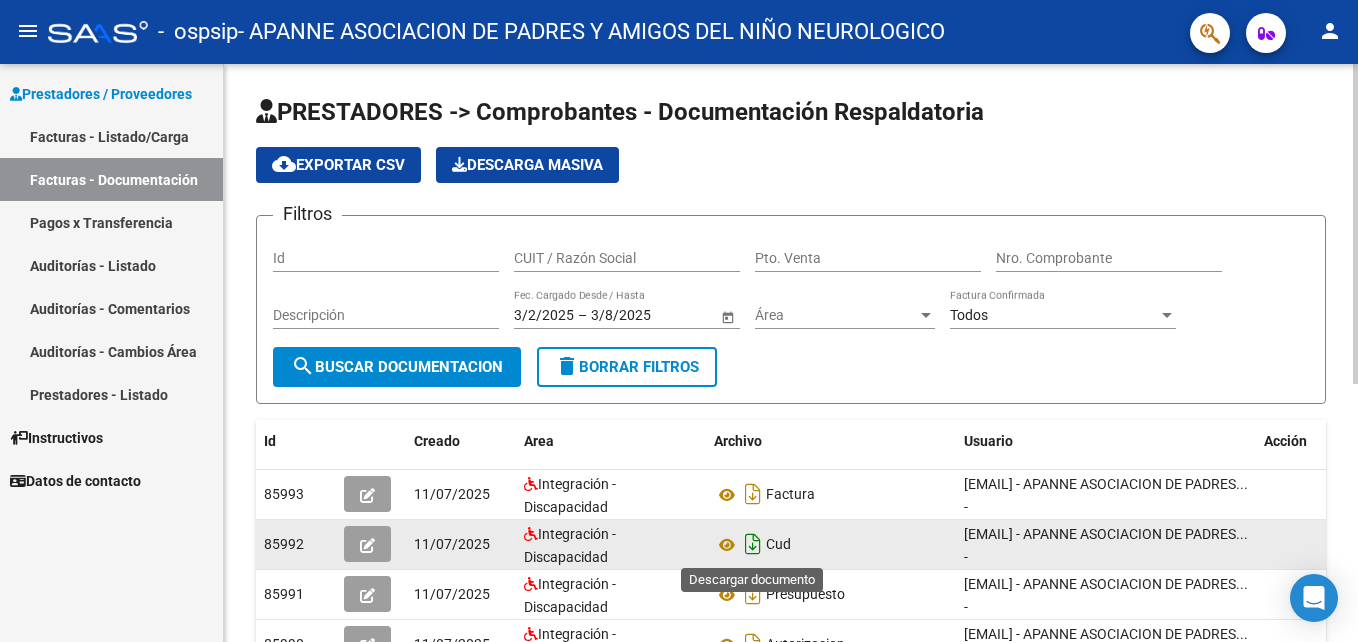 click 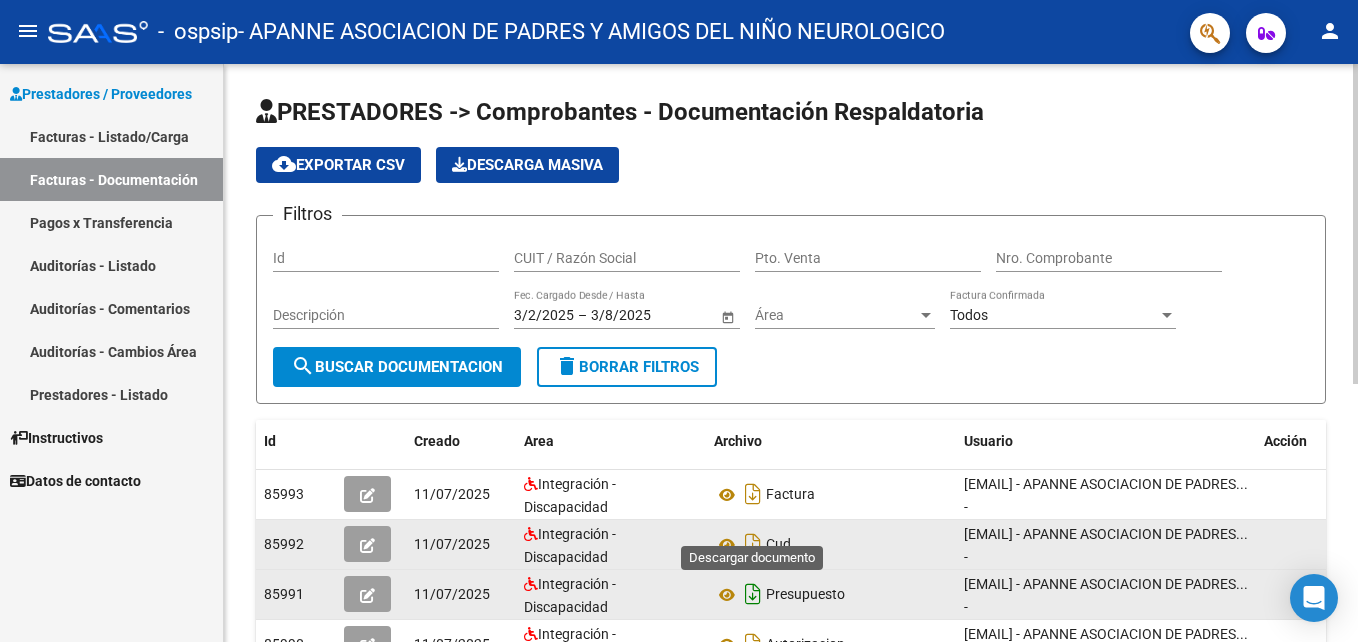 click 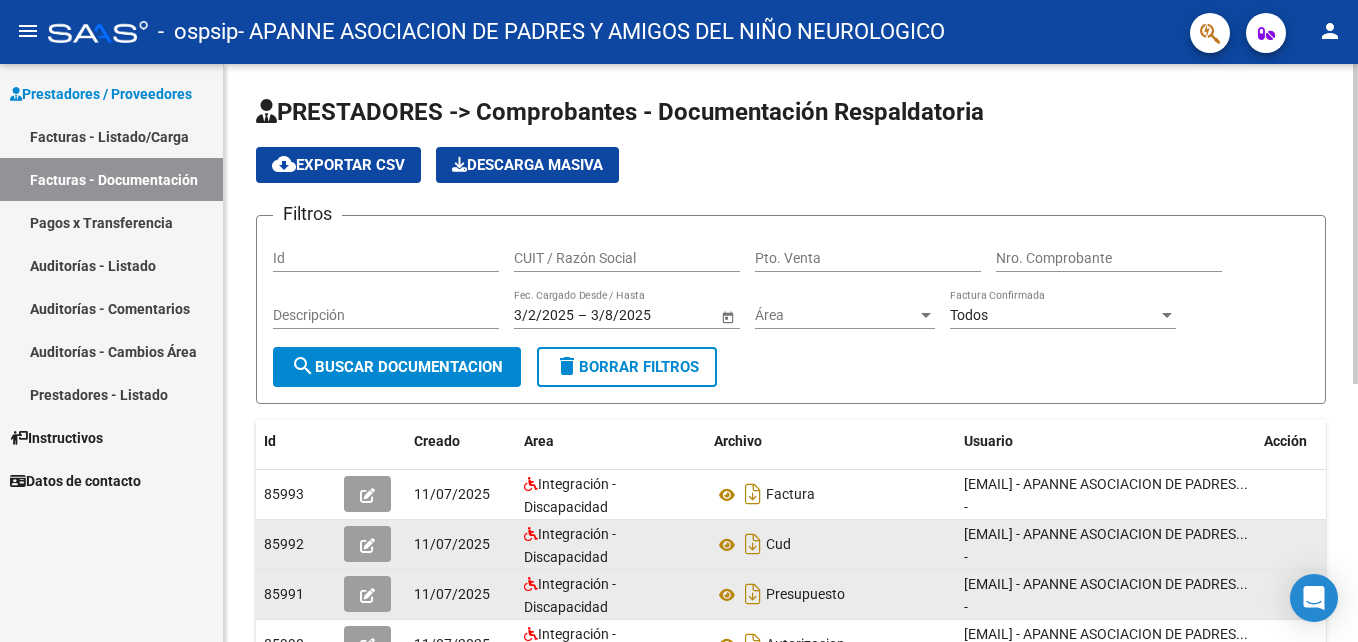 scroll, scrollTop: 465, scrollLeft: 0, axis: vertical 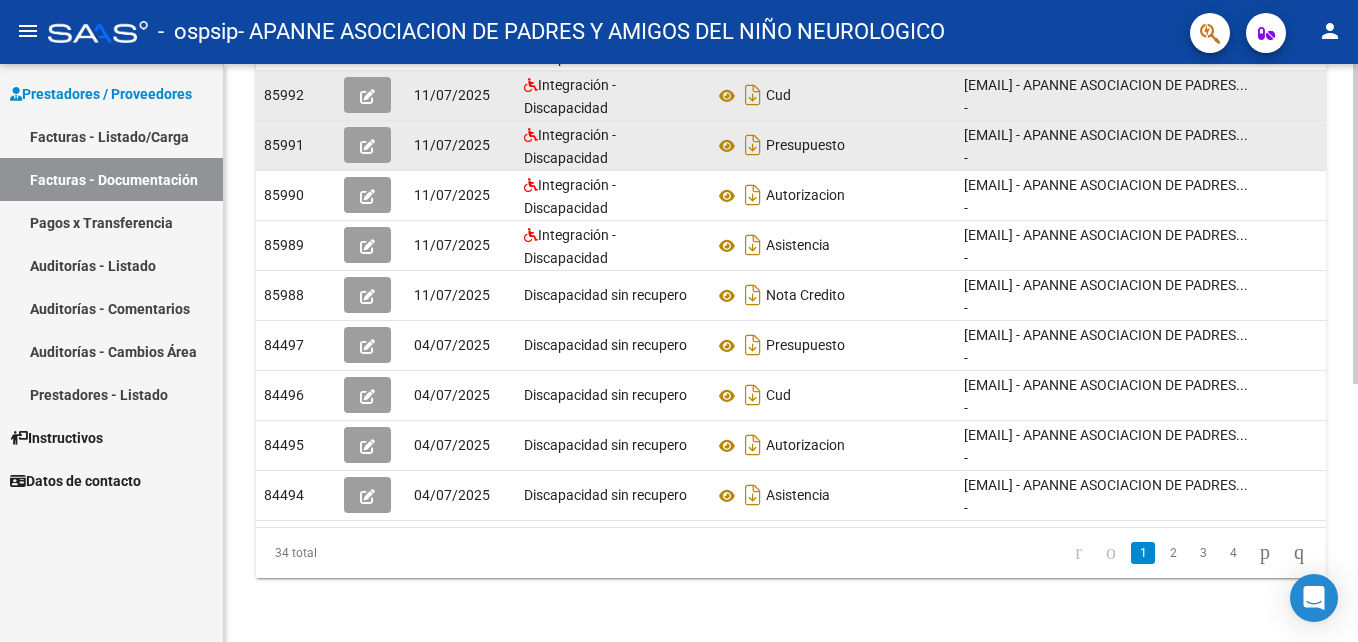 click 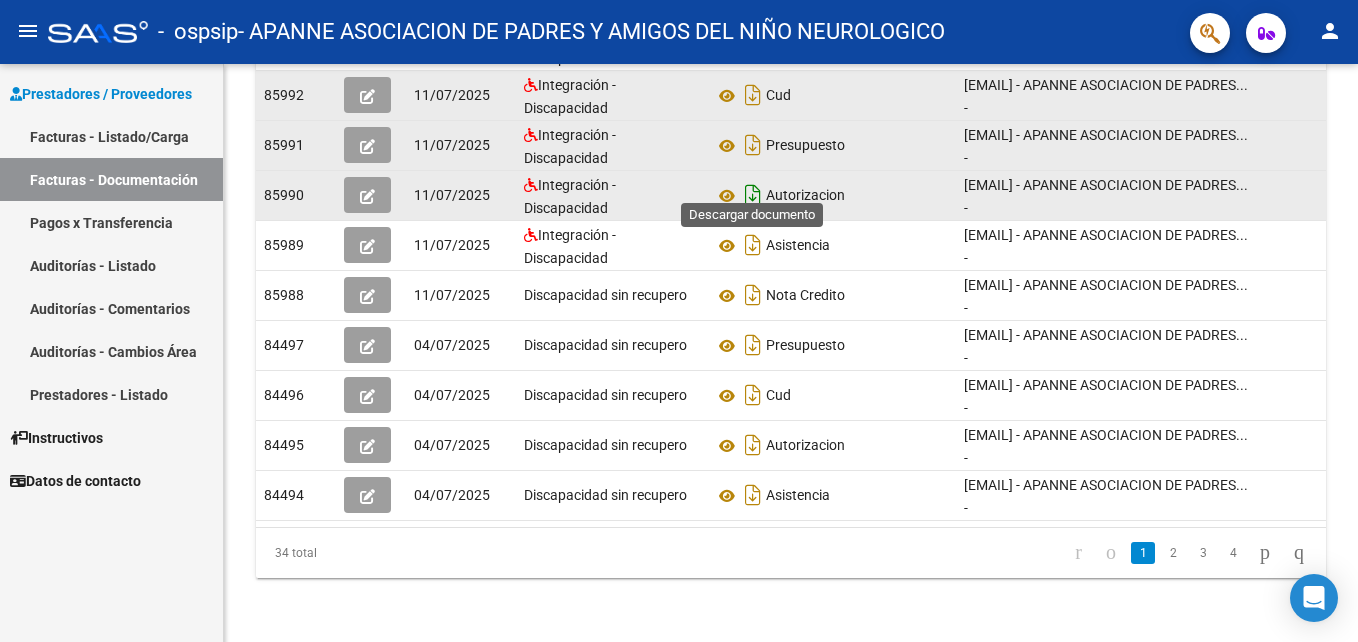 click 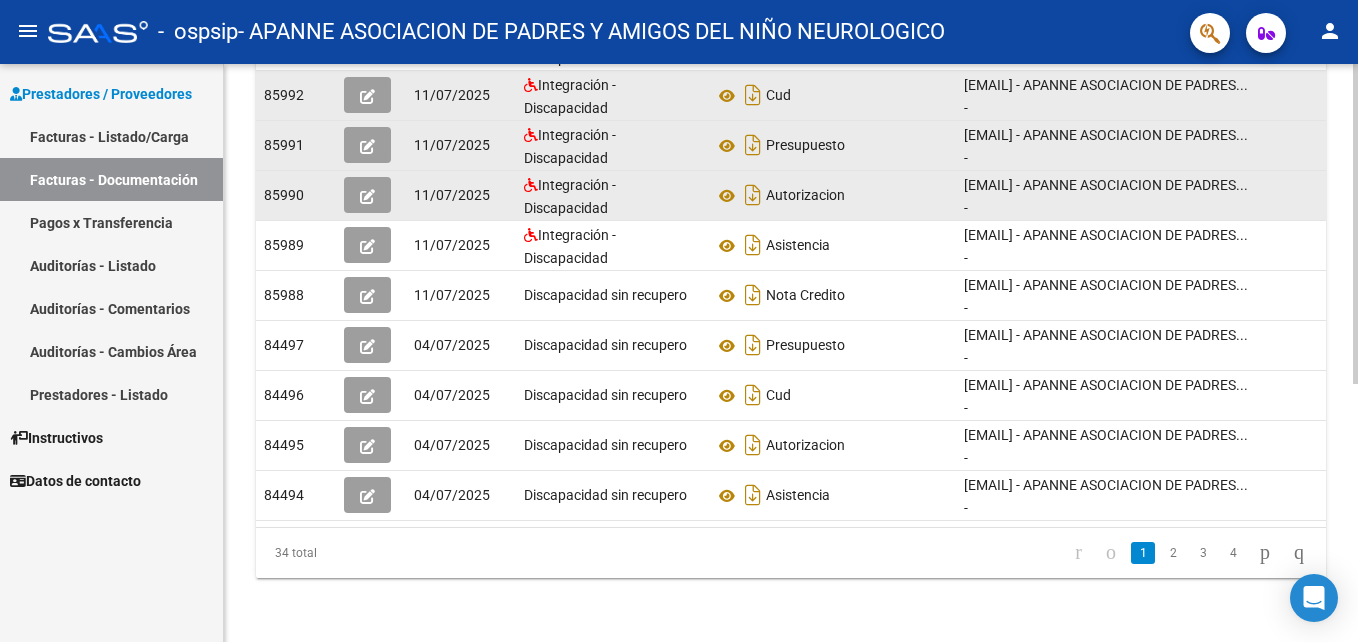 scroll, scrollTop: 0, scrollLeft: 0, axis: both 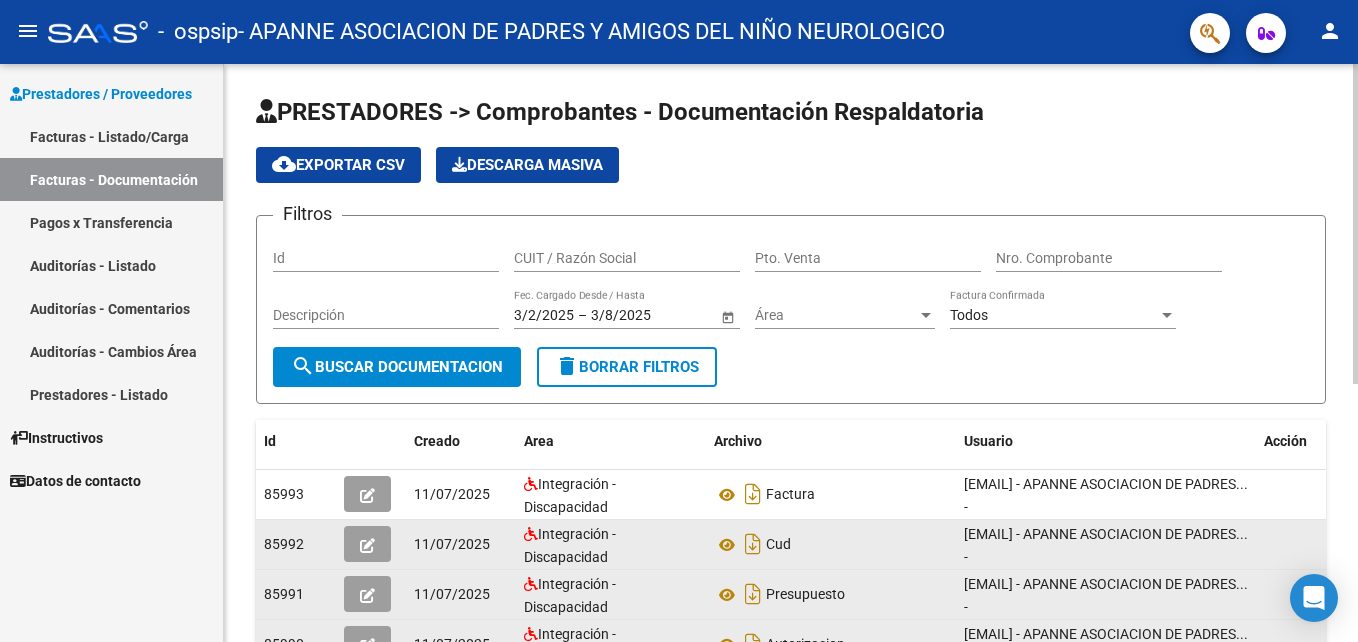 click on "menu -   ospsip   - APANNE ASOCIACION DE PADRES Y AMIGOS DEL NIÑO NEUROLOGICO person    Prestadores / Proveedores Facturas - Listado/Carga Facturas - Documentación Pagos x Transferencia Auditorías - Listado Auditorías - Comentarios Auditorías - Cambios Área Prestadores - Listado    Instructivos    Datos de contacto  PRESTADORES -> Comprobantes - Documentación Respaldatoria cloud_download  Exportar CSV   Descarga Masiva
Filtros Id CUIT / Razón Social Pto. Venta Nro. Comprobante Descripción [DATE] [DATE] – [DATE] [DATE] Fec. Cargado Desde / Hasta Área Área Todos Factura Confirmada search  Buscar Documentacion  delete  Borrar Filtros  Id Creado Area Archivo Usuario Acción [NUMBER]
[DATE] Integración - Discapacidad Factura  [EMAIL] - APANNE ASOCIACION DE PADRES... -  [NUMBER]
[DATE] Integración - Discapacidad Cud  [EMAIL] - APANNE ASOCIACION DE PADRES... -  [NUMBER]
[DATE] Integración - Discapacidad Presupuesto [NUMBER]
[DATE]" at bounding box center (679, 321) 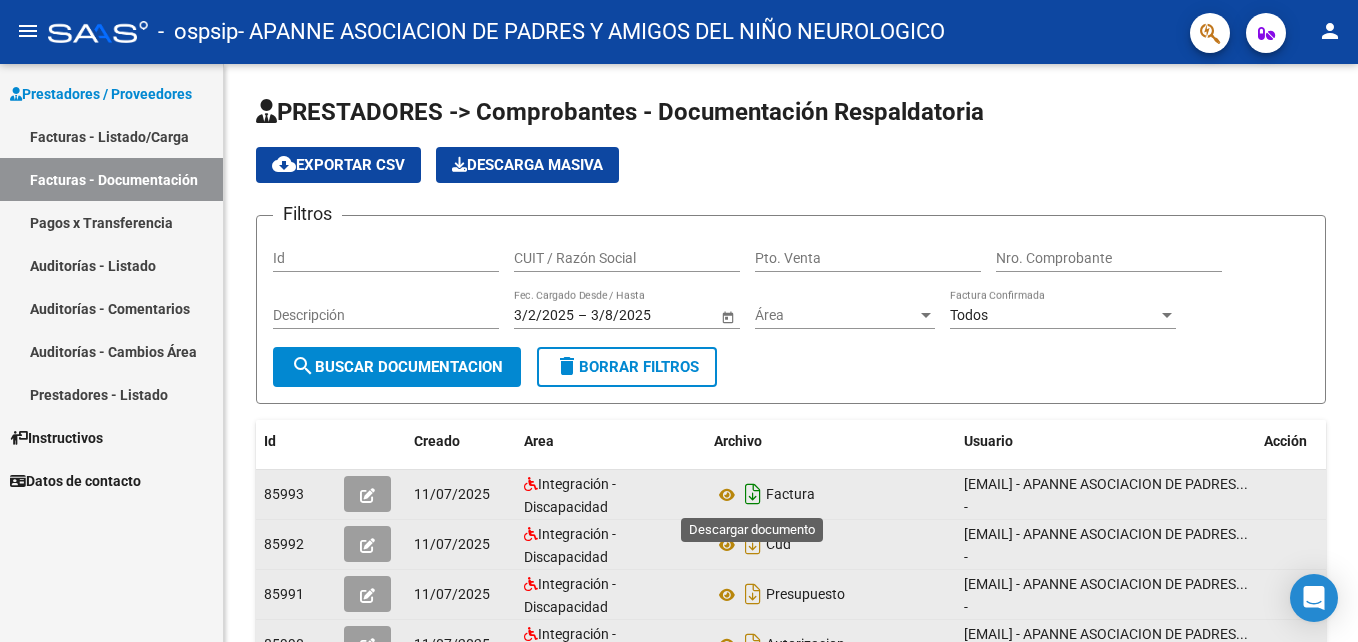 click 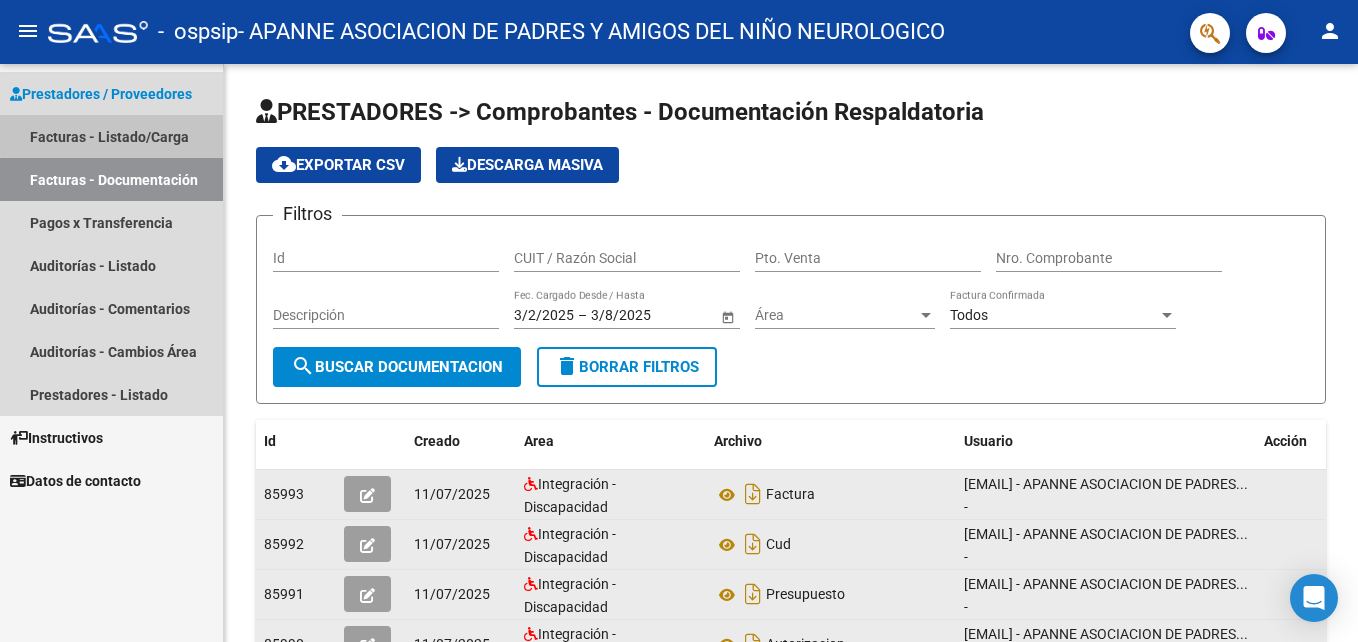 click on "Facturas - Listado/Carga" at bounding box center [111, 136] 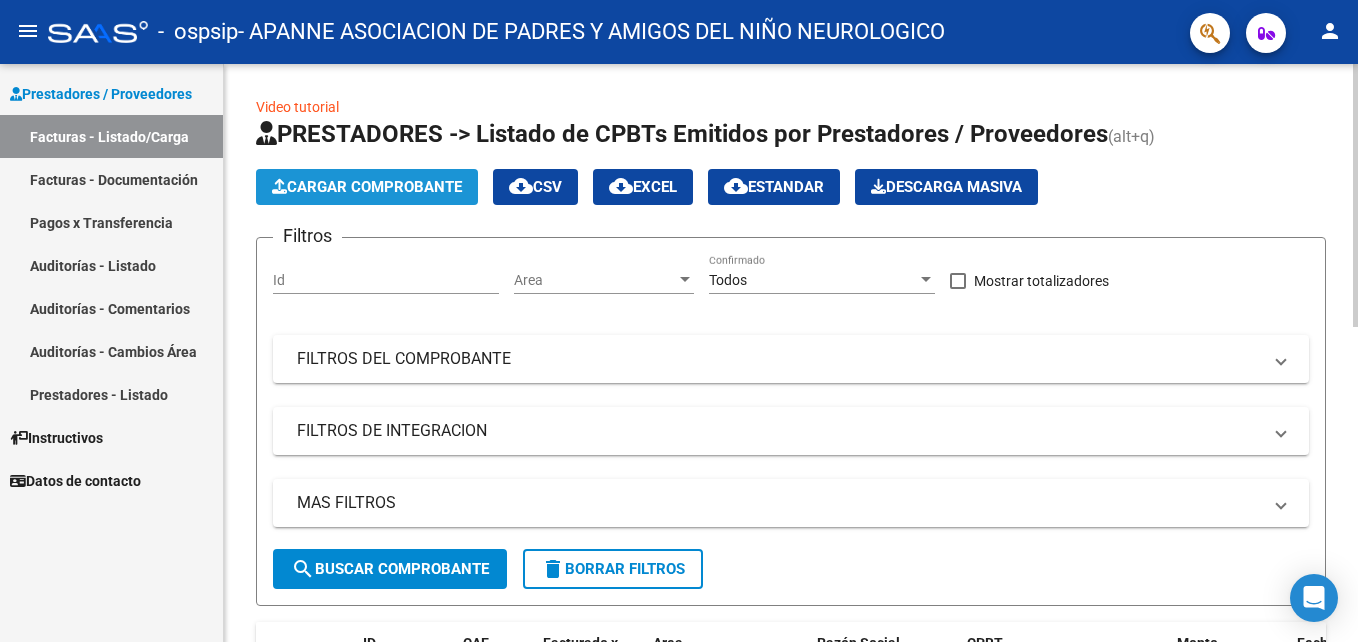 click on "Cargar Comprobante" 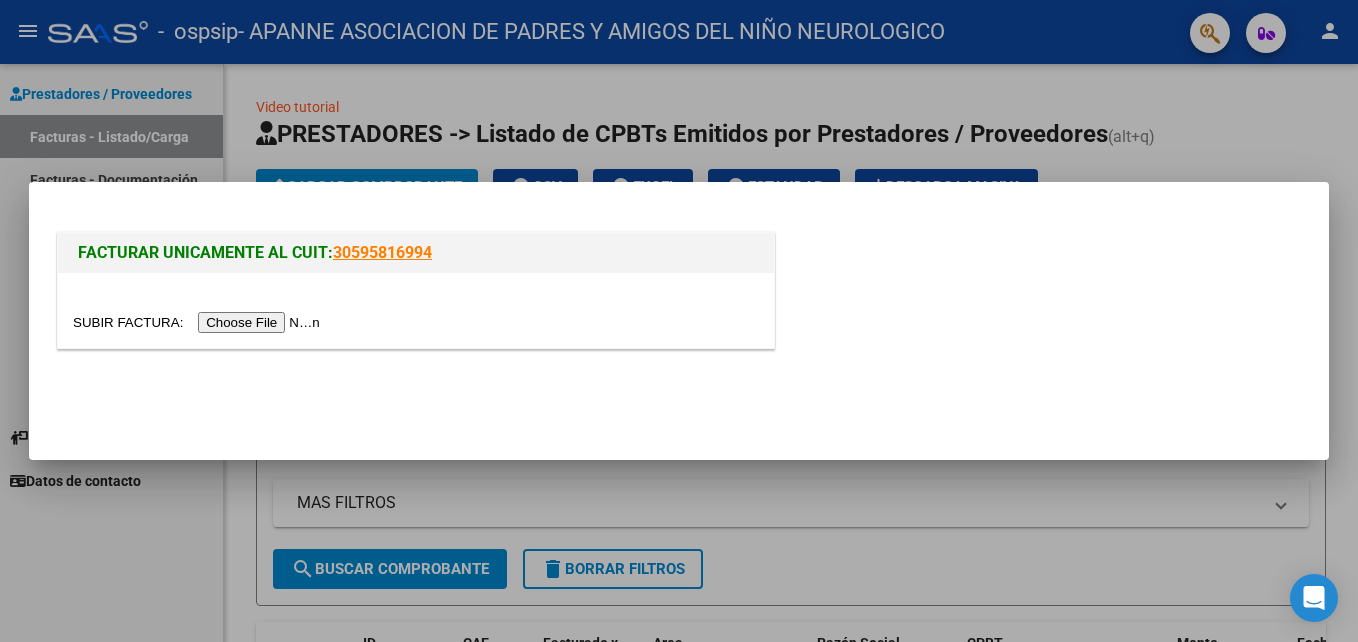 click at bounding box center (199, 322) 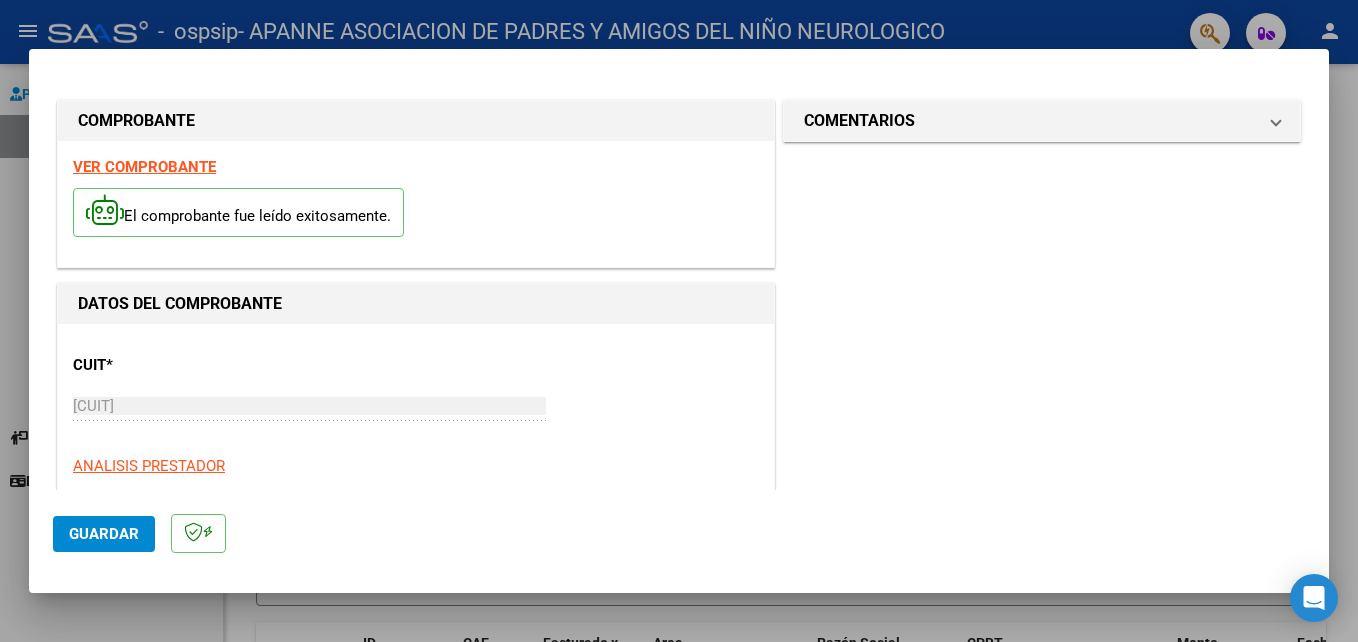 scroll, scrollTop: 364, scrollLeft: 0, axis: vertical 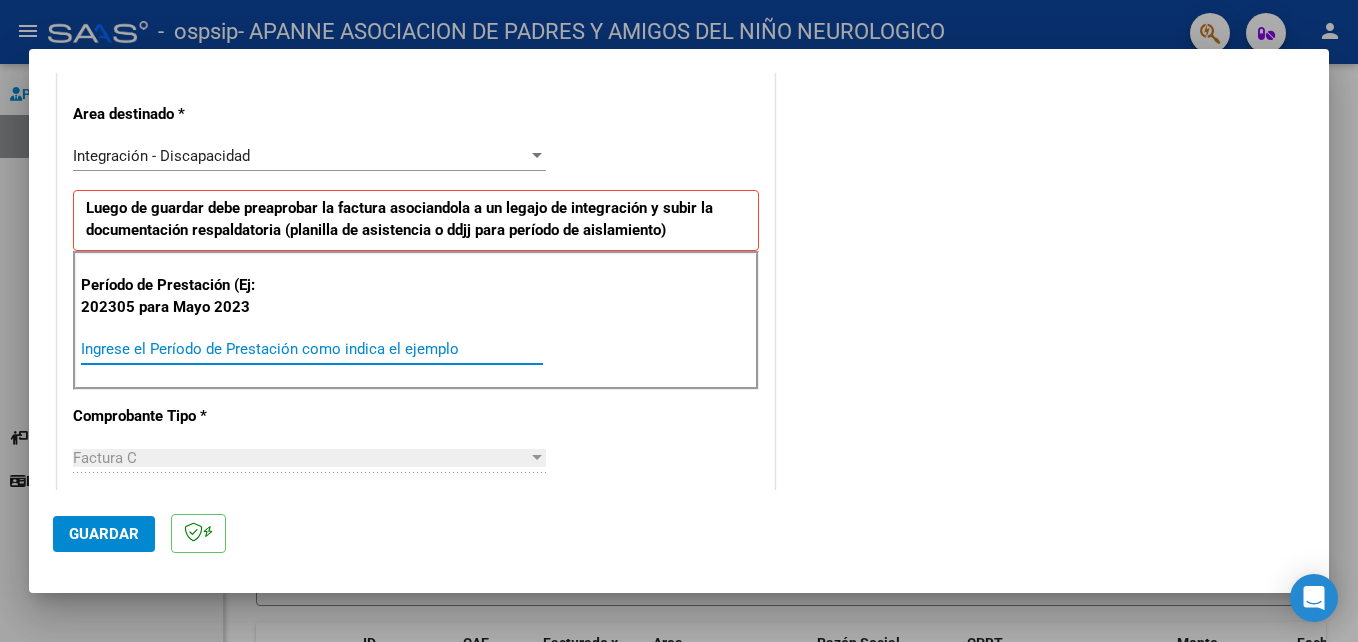 click on "Ingrese el Período de Prestación como indica el ejemplo" at bounding box center [312, 349] 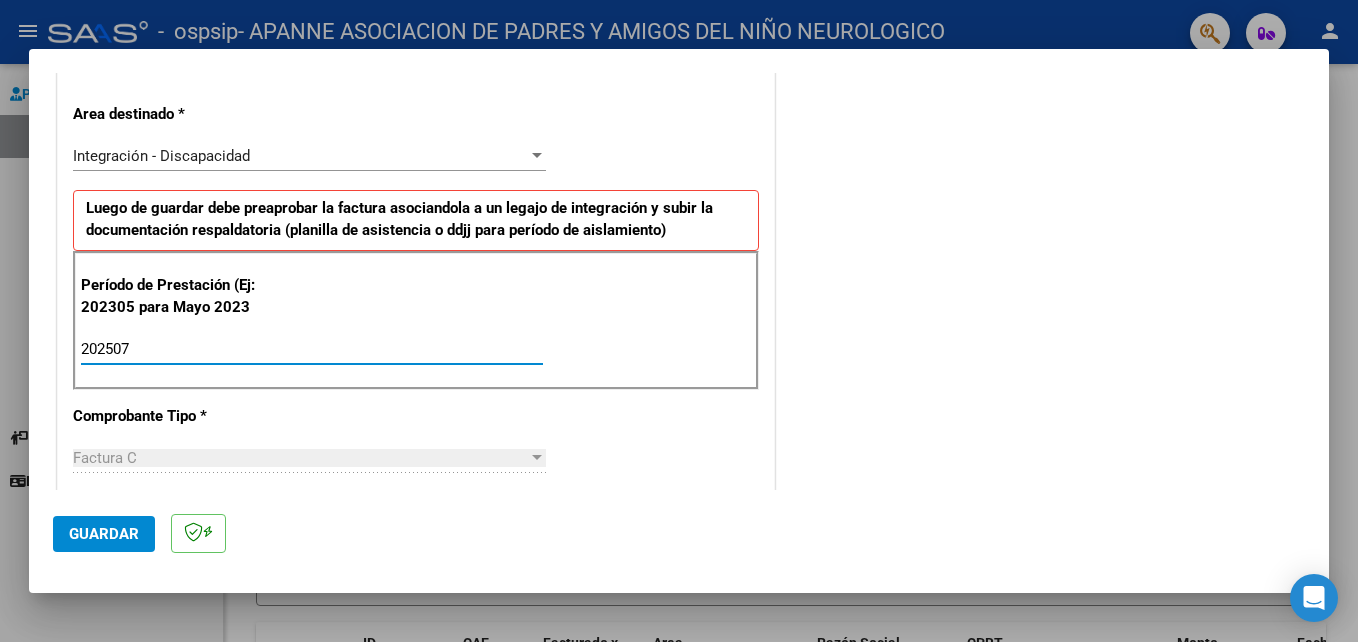 type on "202507" 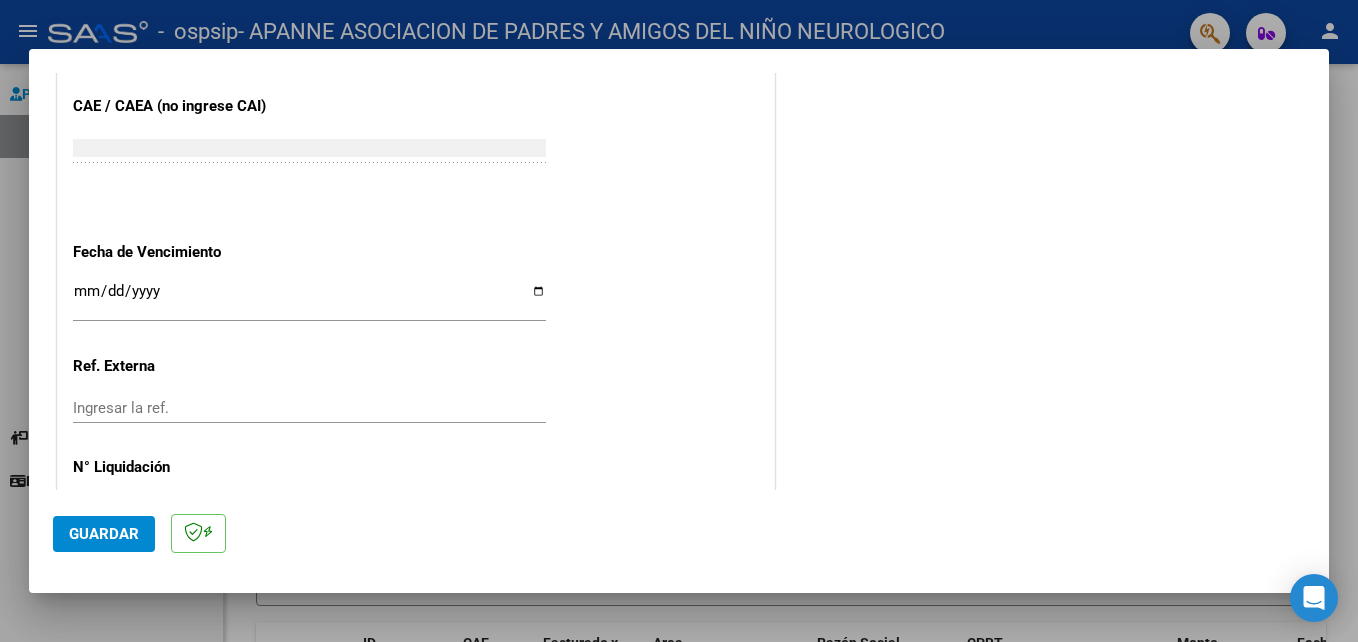 scroll, scrollTop: 1244, scrollLeft: 0, axis: vertical 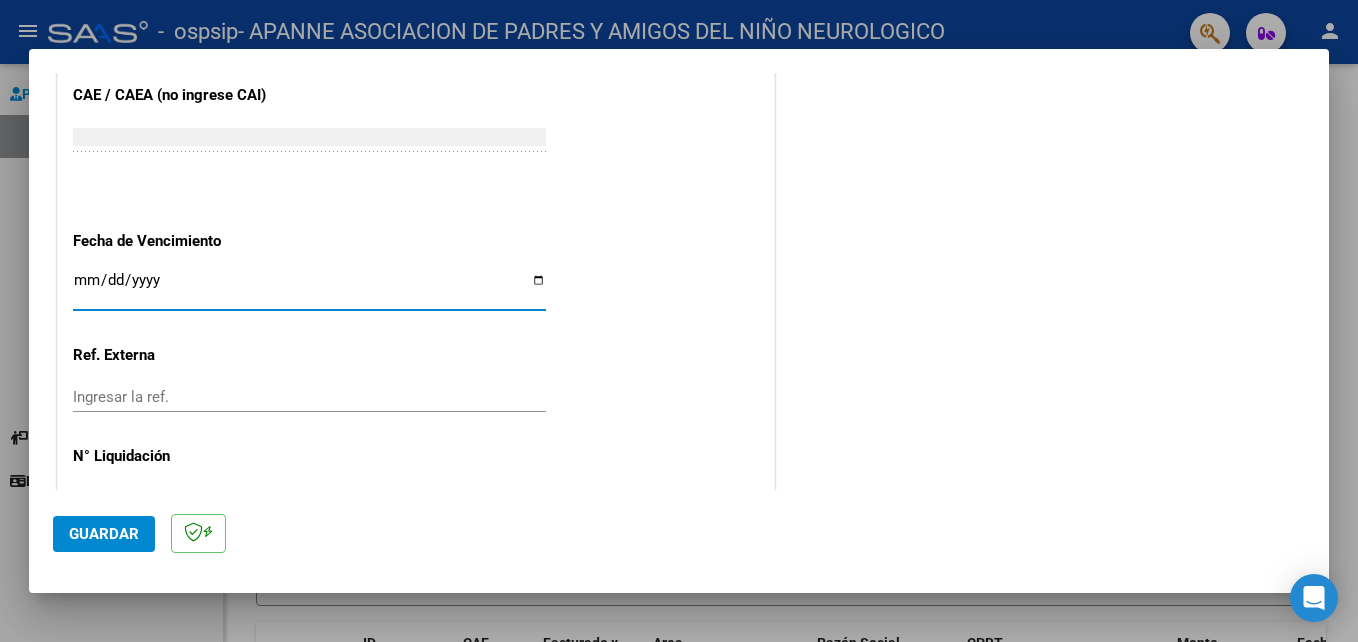 click on "Ingresar la fecha" at bounding box center (309, 288) 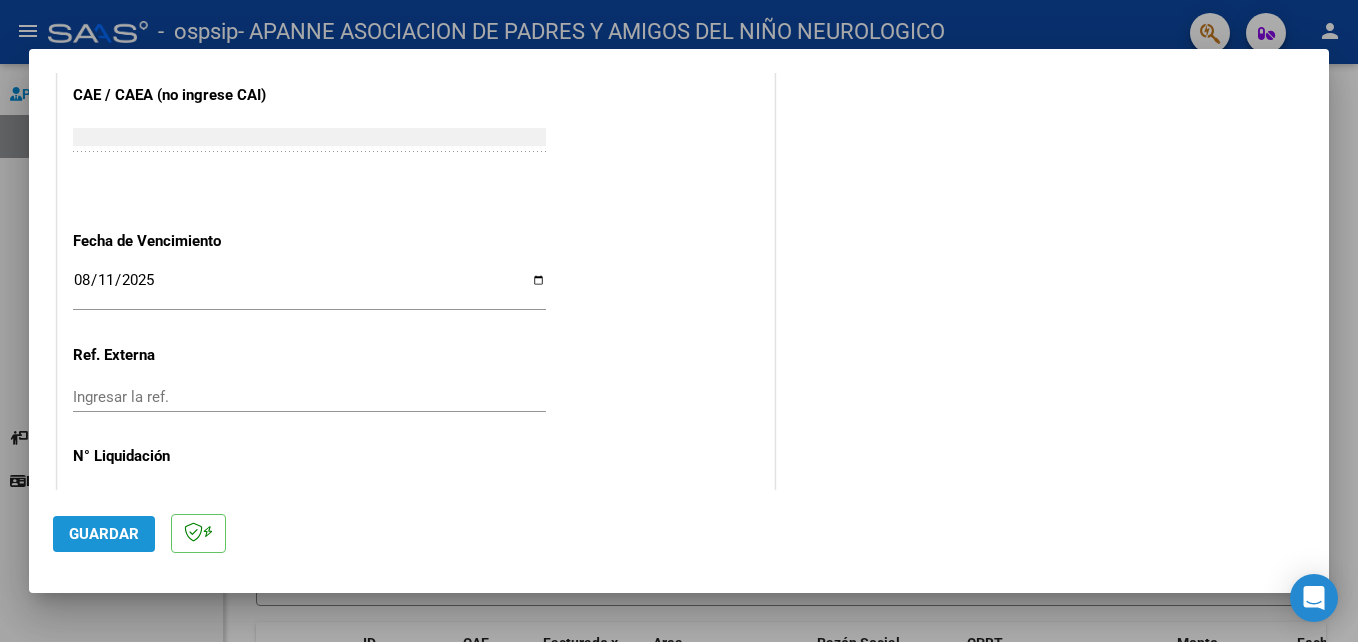 click on "Guardar" 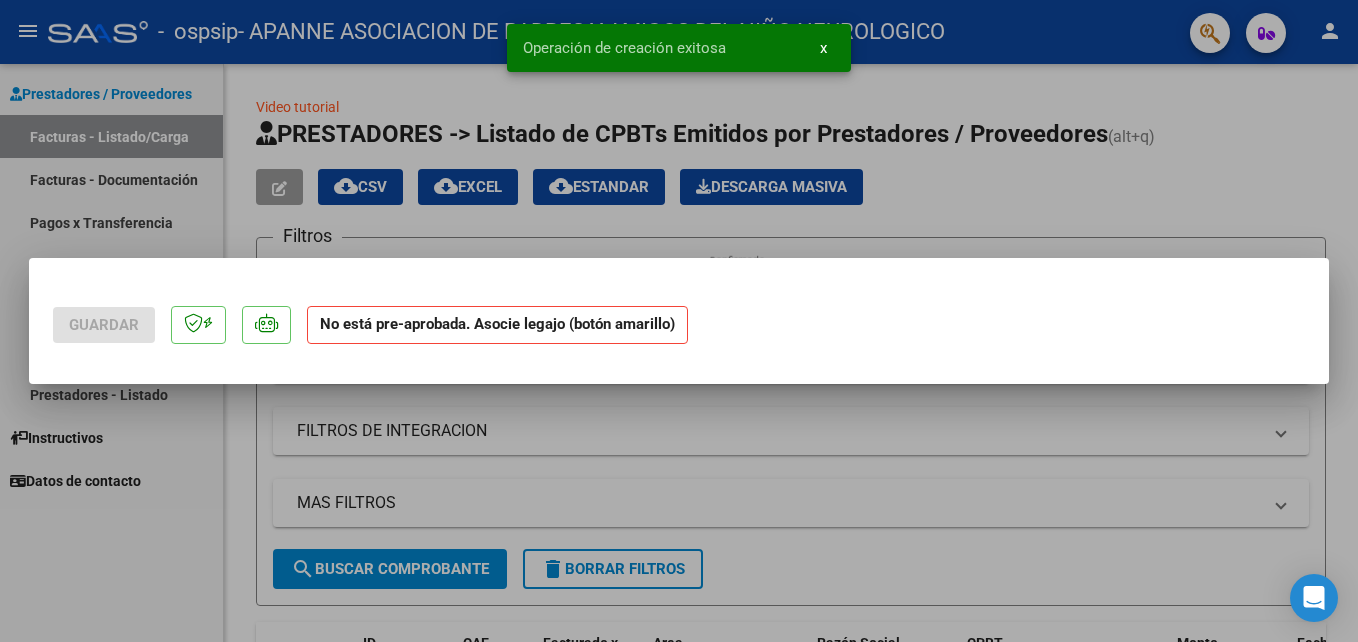 scroll, scrollTop: 0, scrollLeft: 0, axis: both 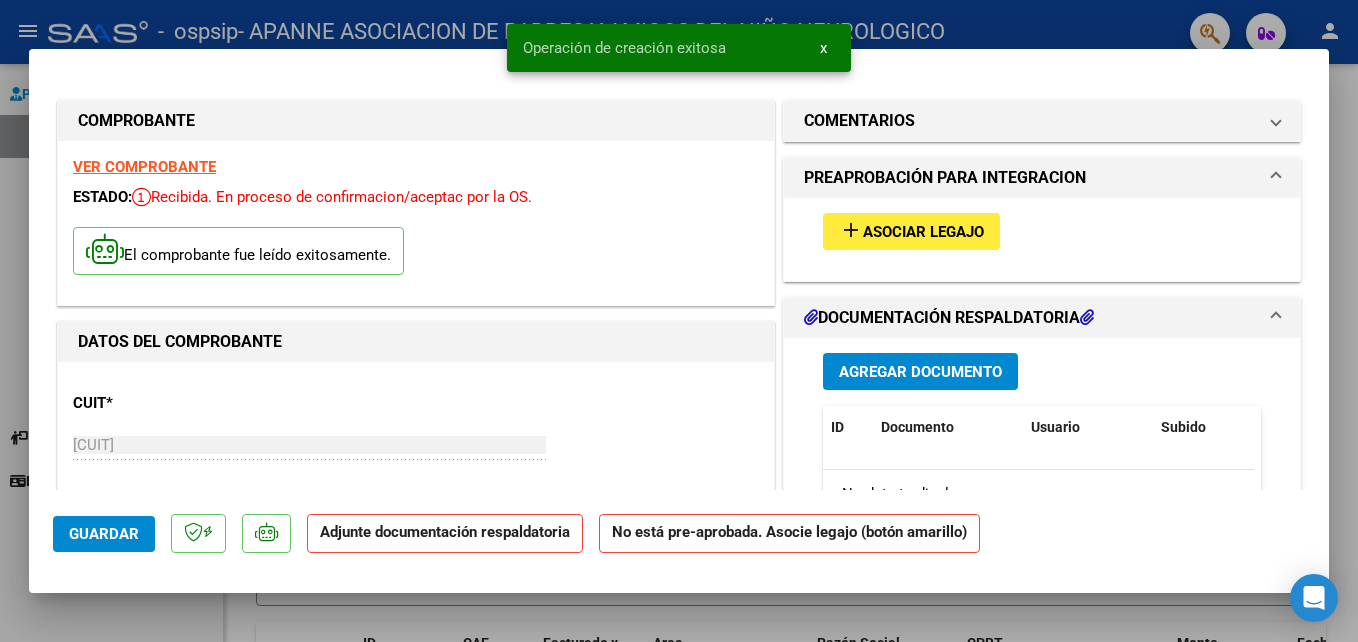 click on "add Asociar Legajo" at bounding box center [911, 231] 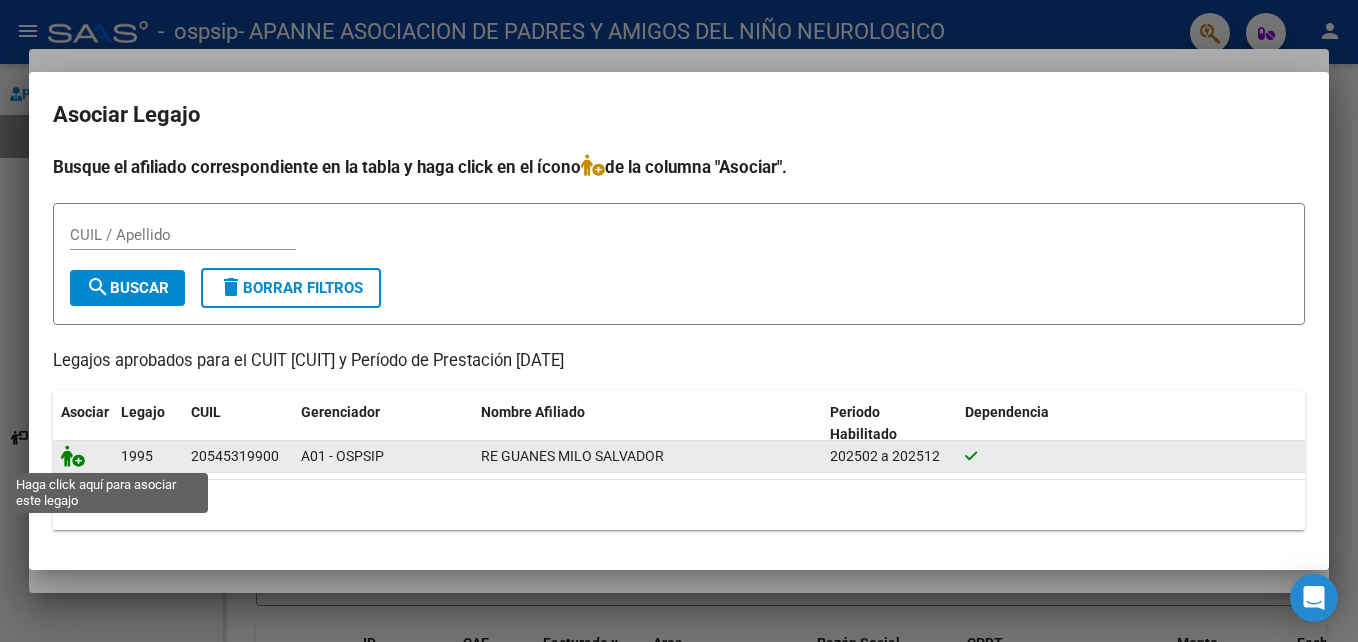 click 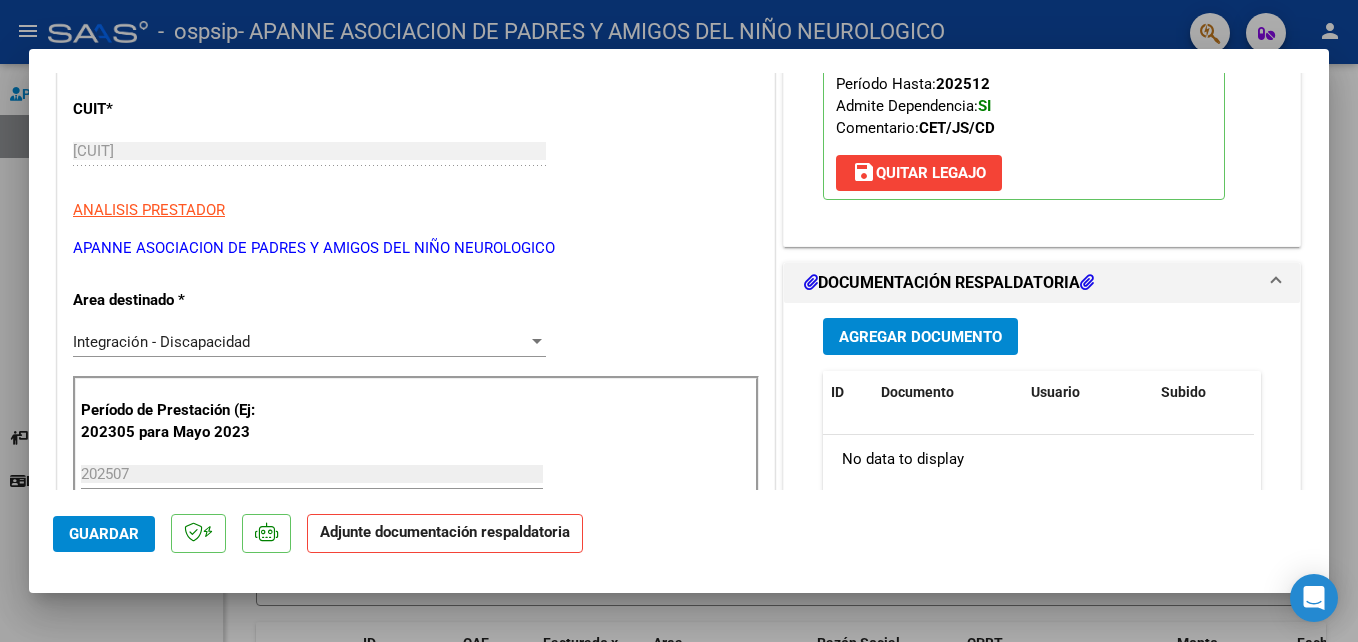 scroll, scrollTop: 320, scrollLeft: 0, axis: vertical 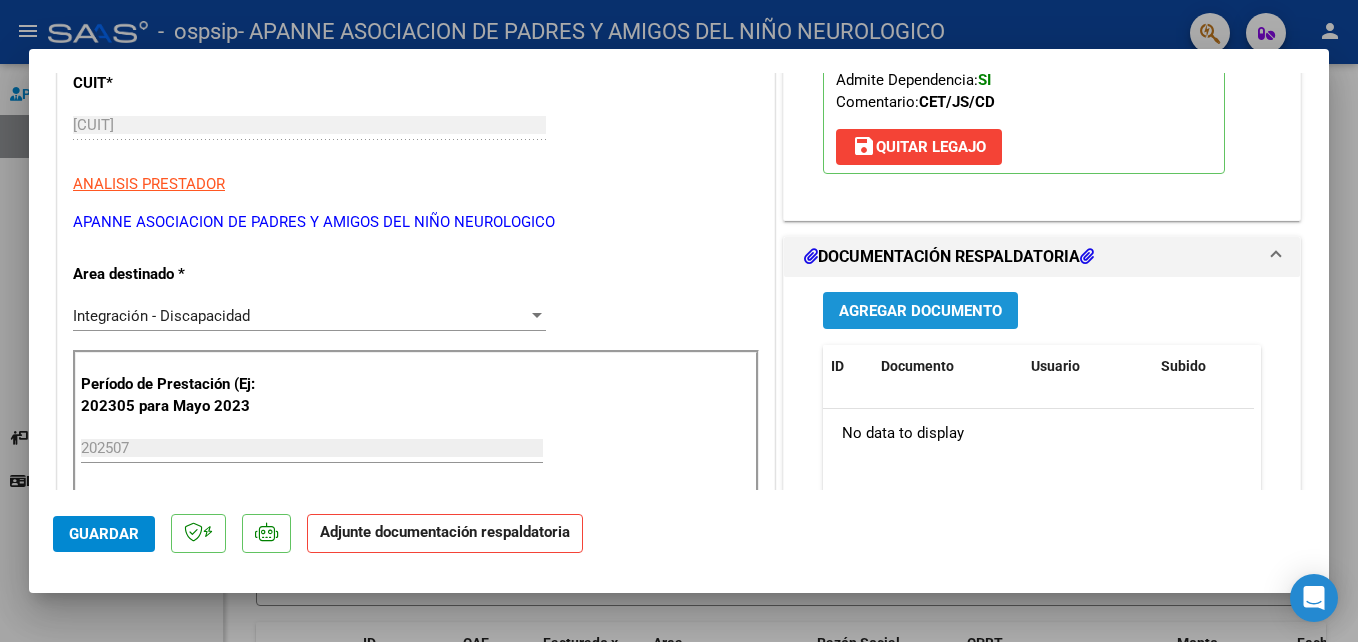 click on "Agregar Documento" at bounding box center (920, 311) 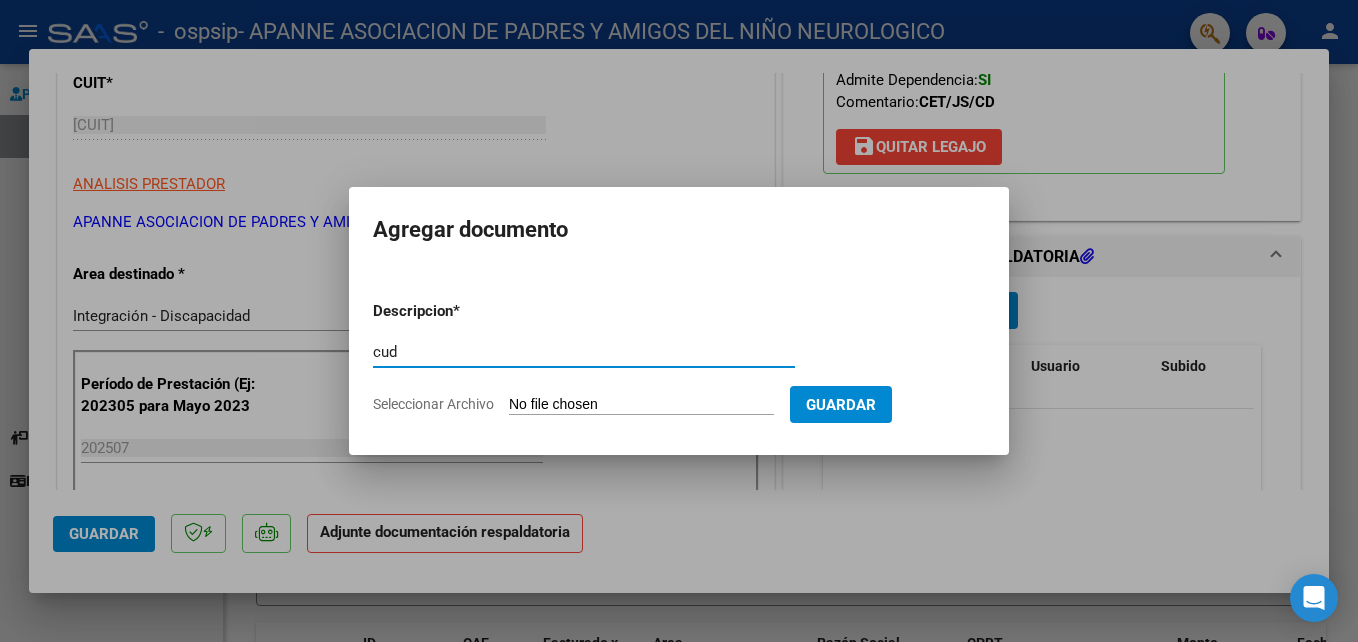 type on "cud" 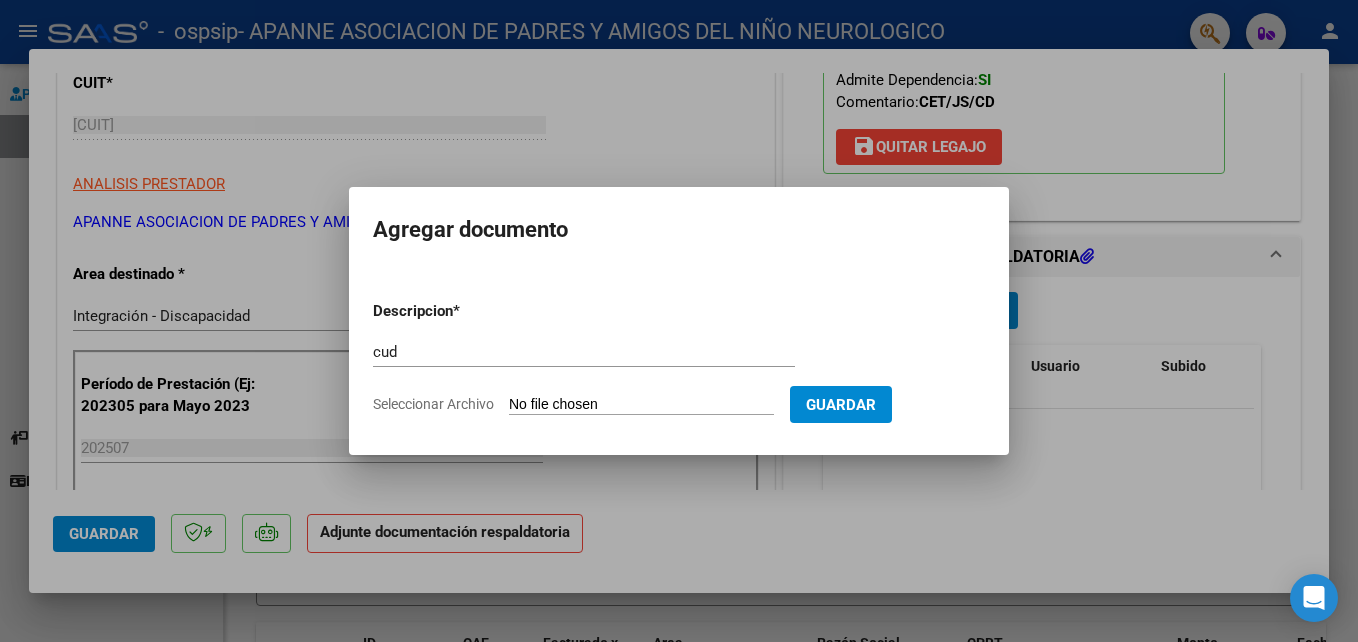 click on "Seleccionar Archivo" at bounding box center [641, 405] 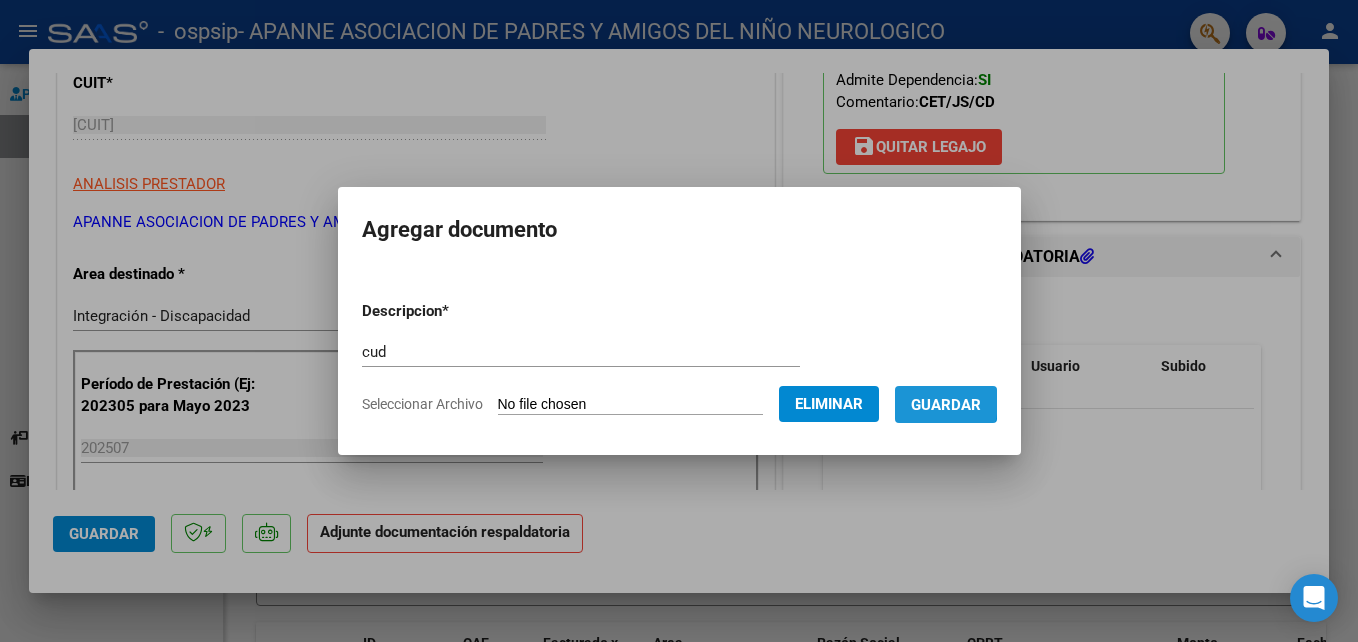 click on "Guardar" at bounding box center (946, 405) 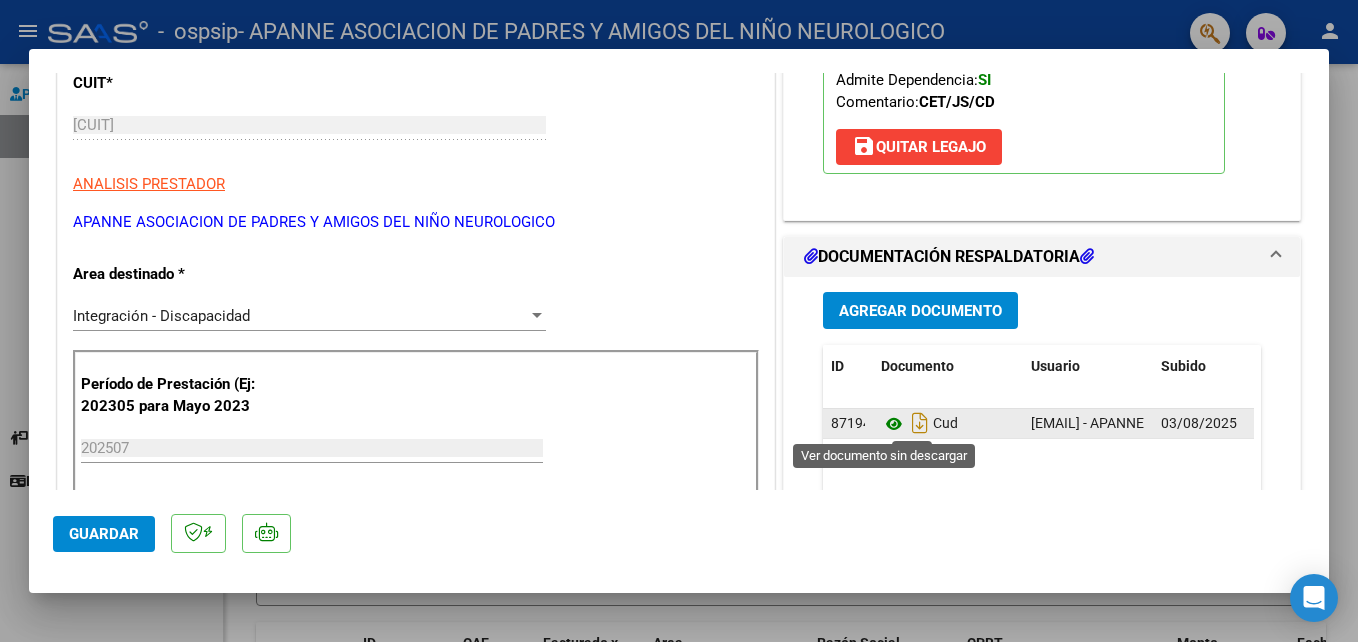 click 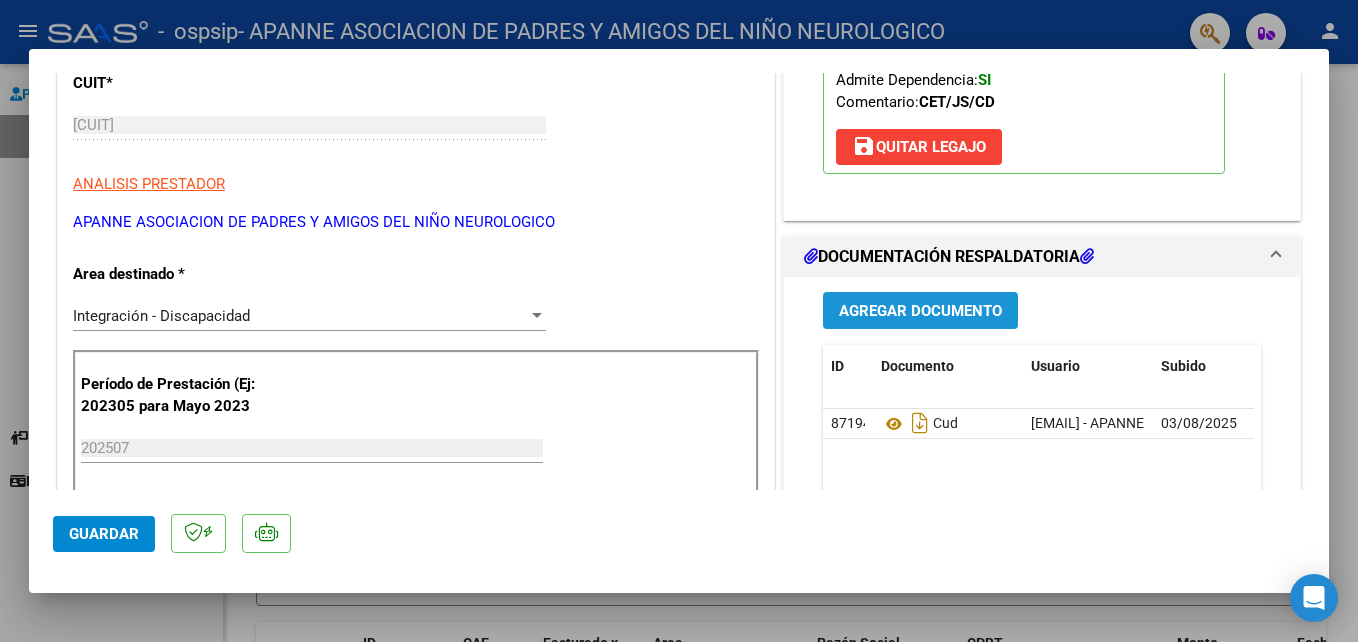 click on "Agregar Documento" at bounding box center (920, 311) 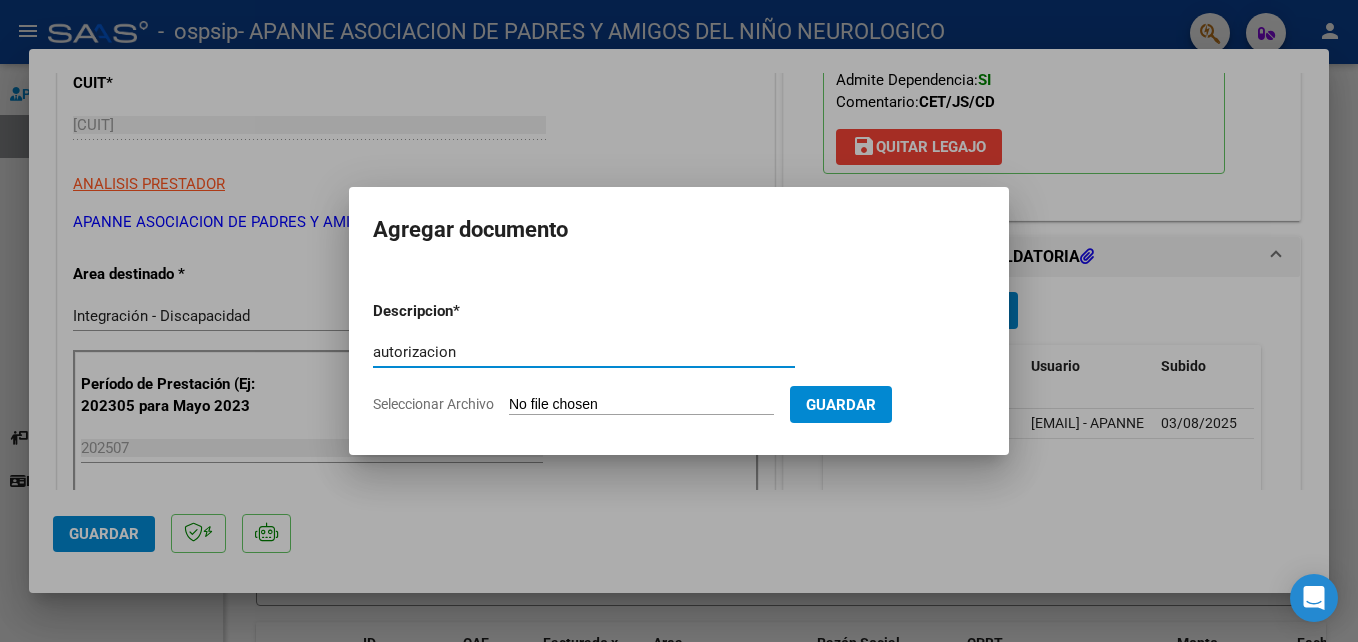 type on "autorizacion" 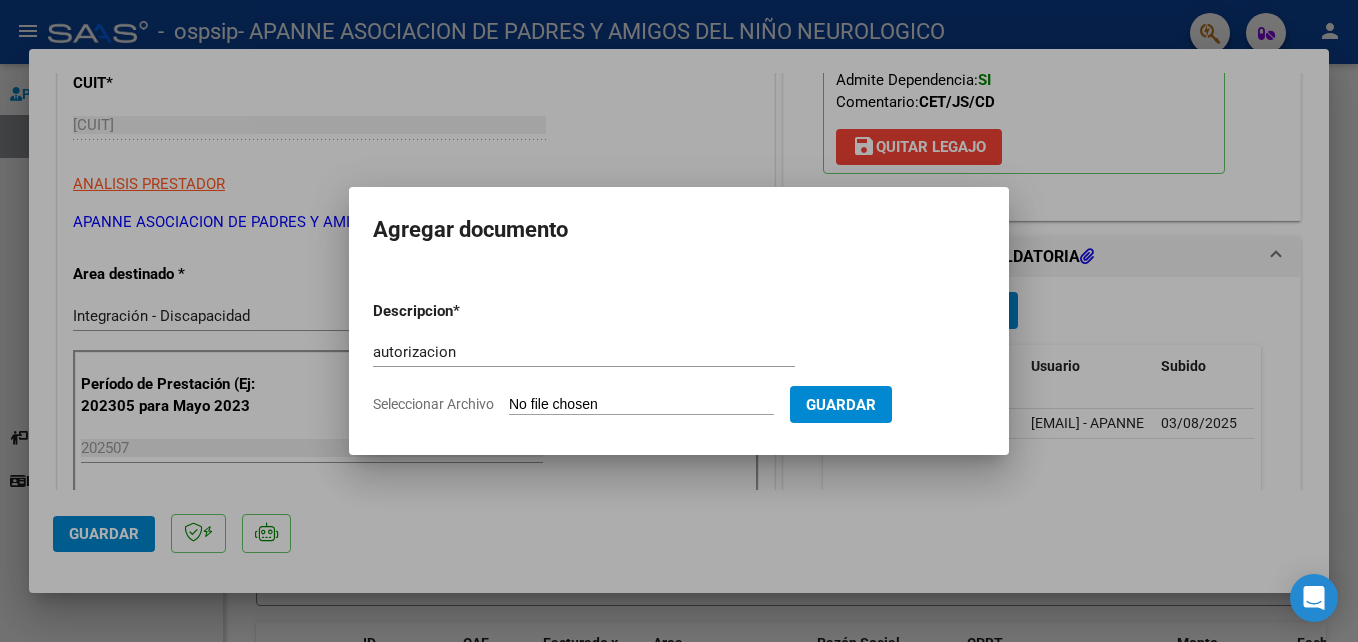 click on "Seleccionar Archivo" at bounding box center [641, 405] 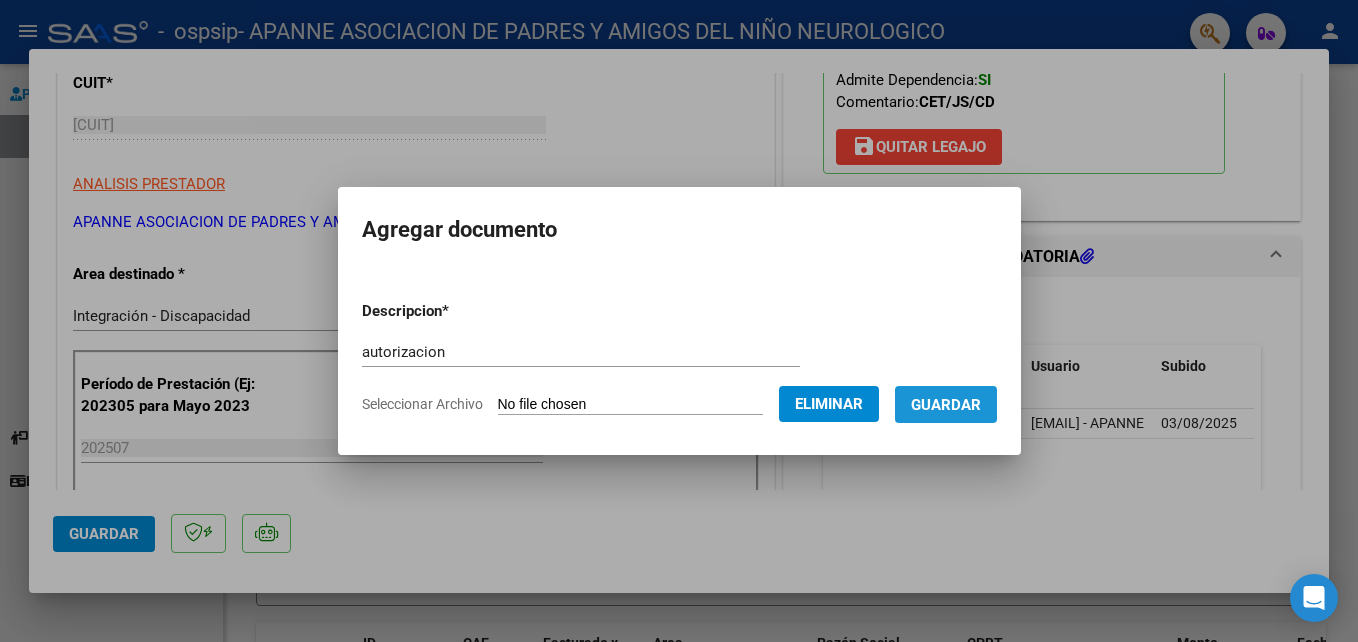 click on "Guardar" at bounding box center [946, 405] 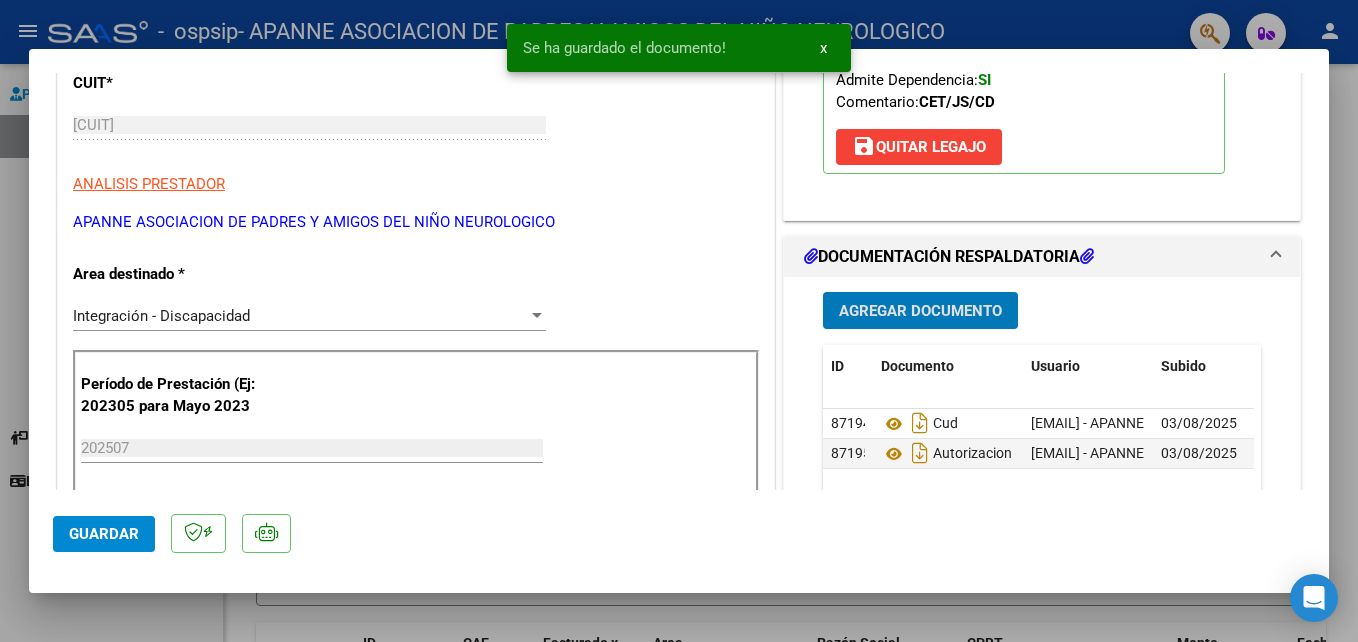 click on "Agregar Documento" at bounding box center [920, 311] 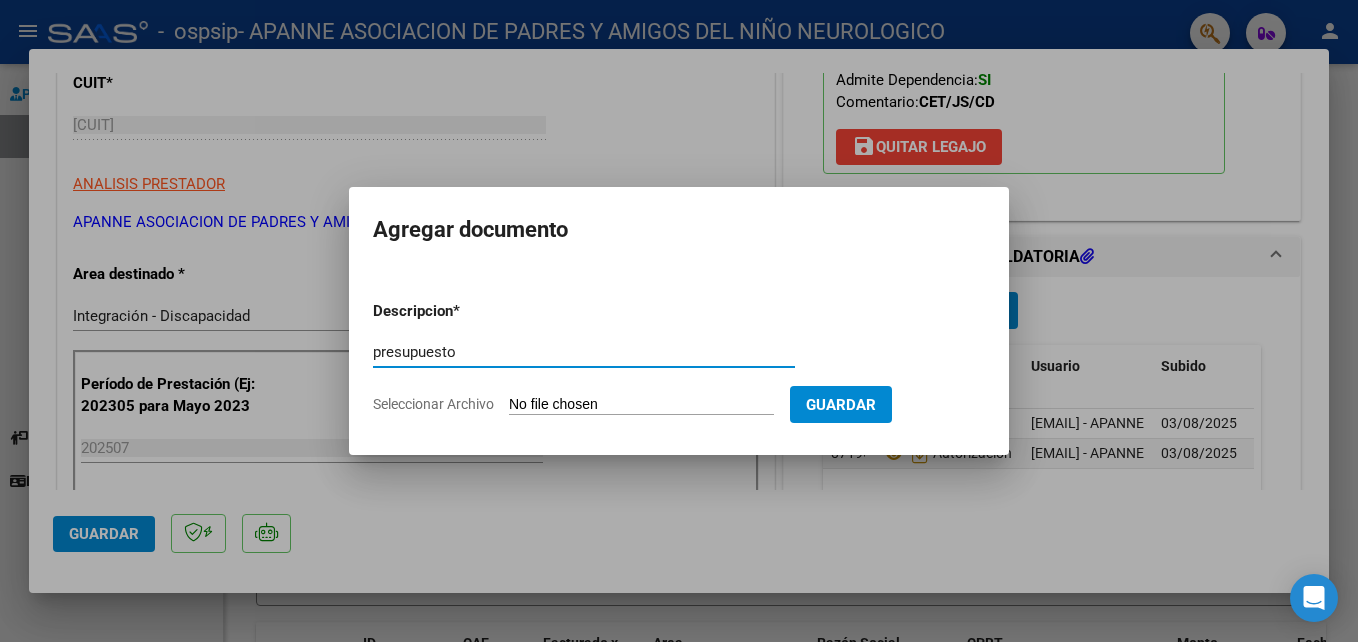 type on "presupuesto" 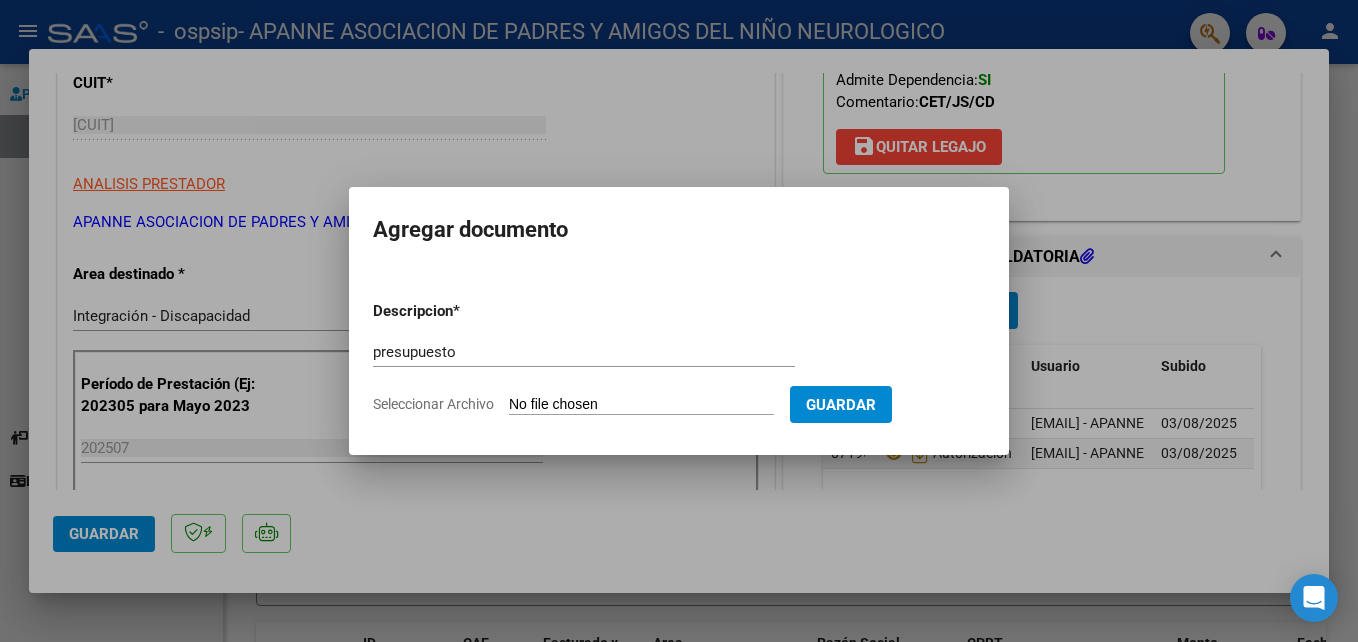 click on "Seleccionar Archivo" at bounding box center (641, 405) 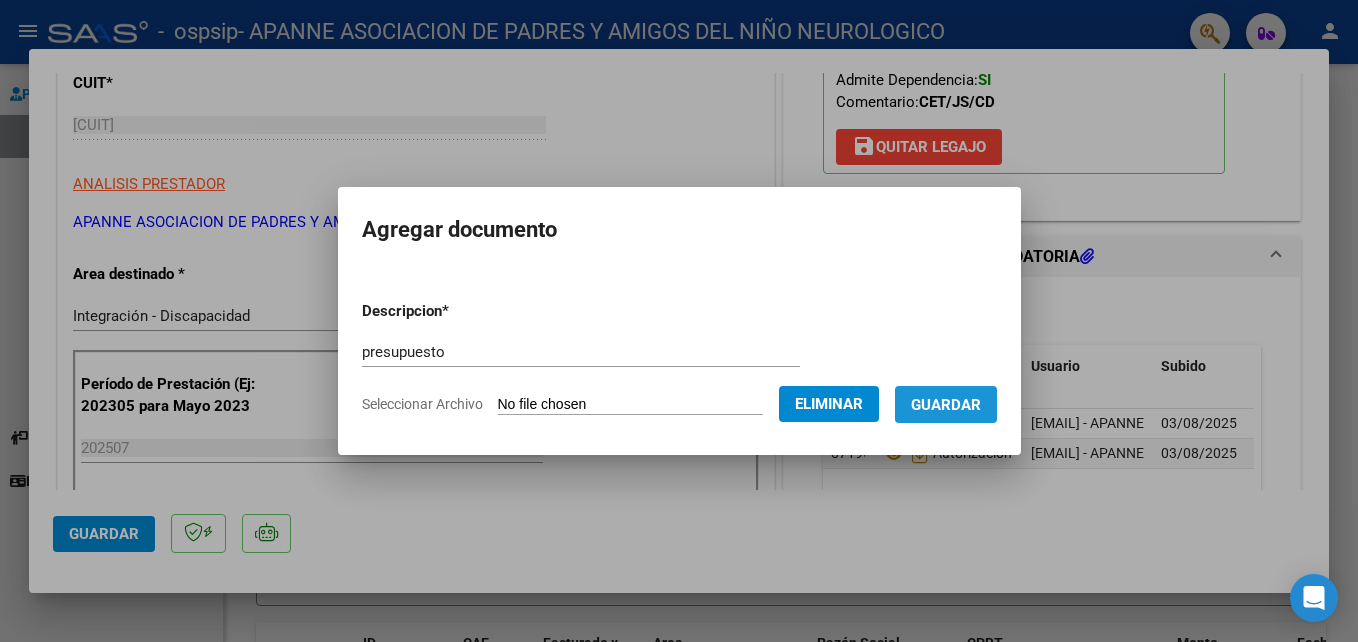 click on "Guardar" at bounding box center (946, 405) 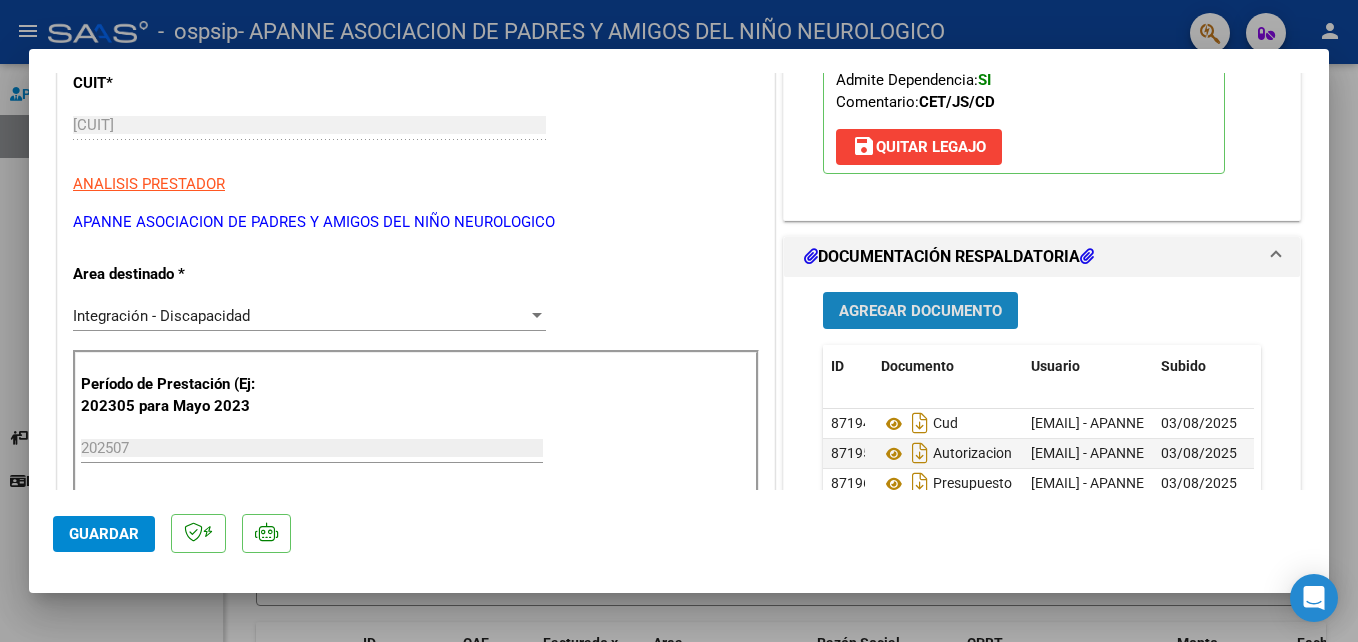 click on "Agregar Documento" at bounding box center (920, 311) 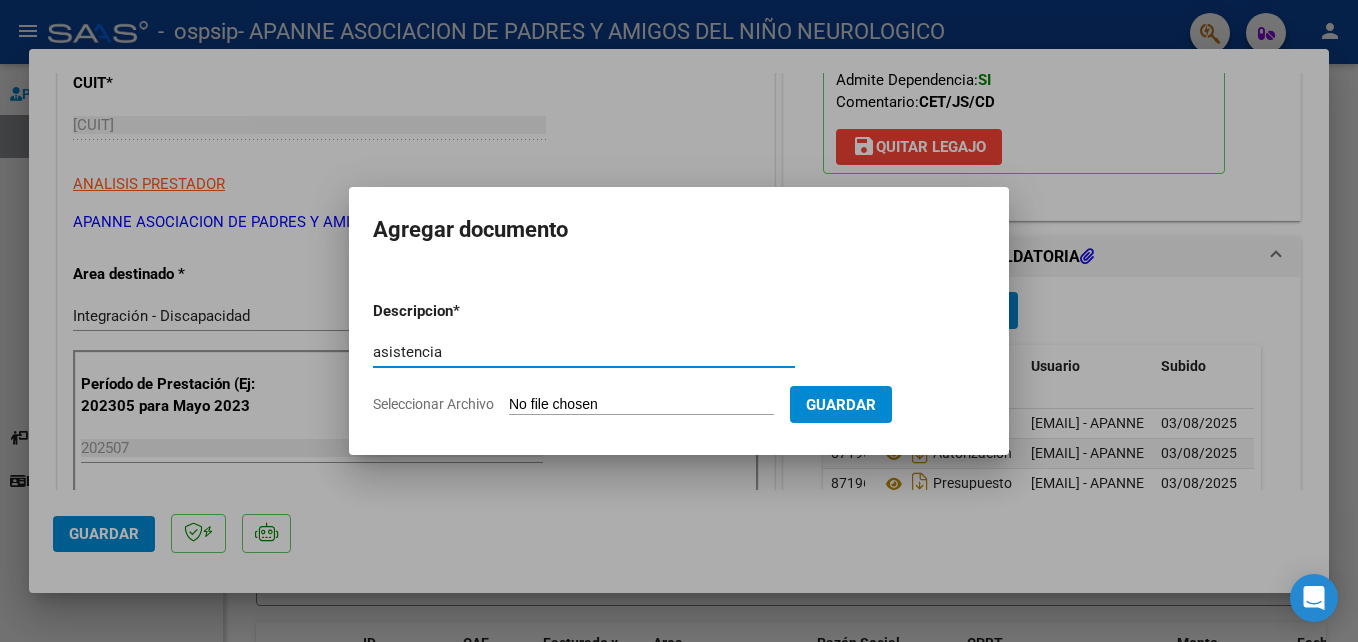 type on "asistencia" 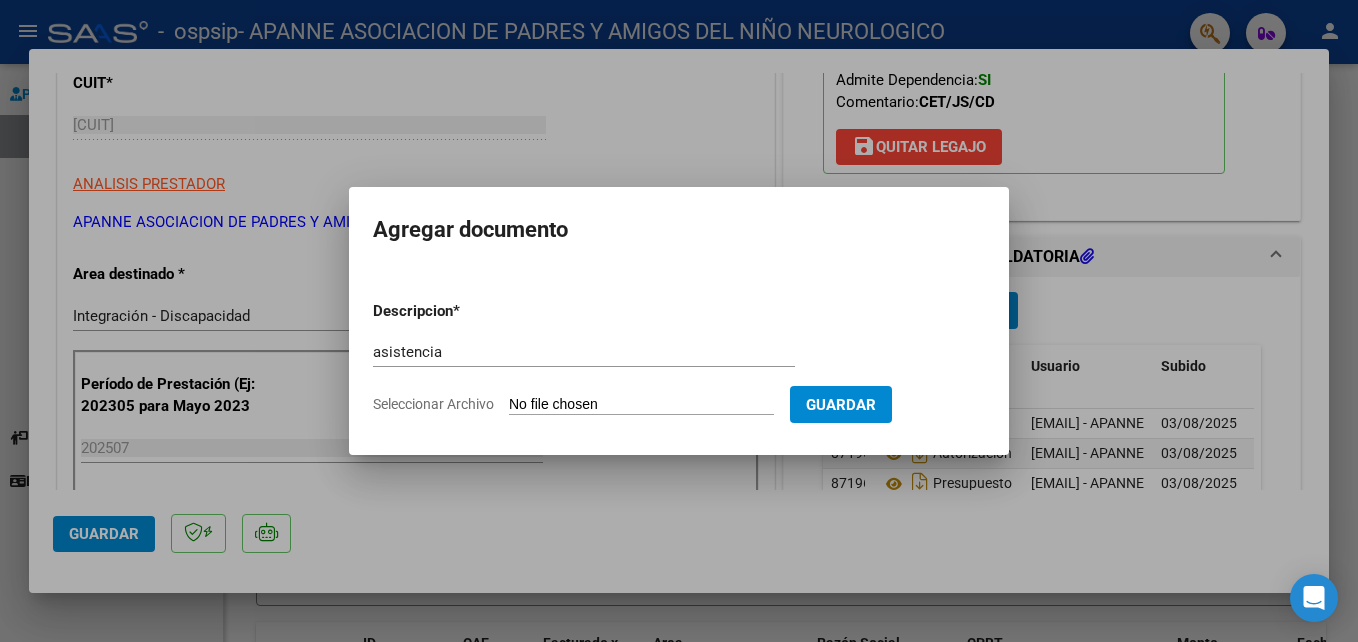 click on "Seleccionar Archivo" at bounding box center (641, 405) 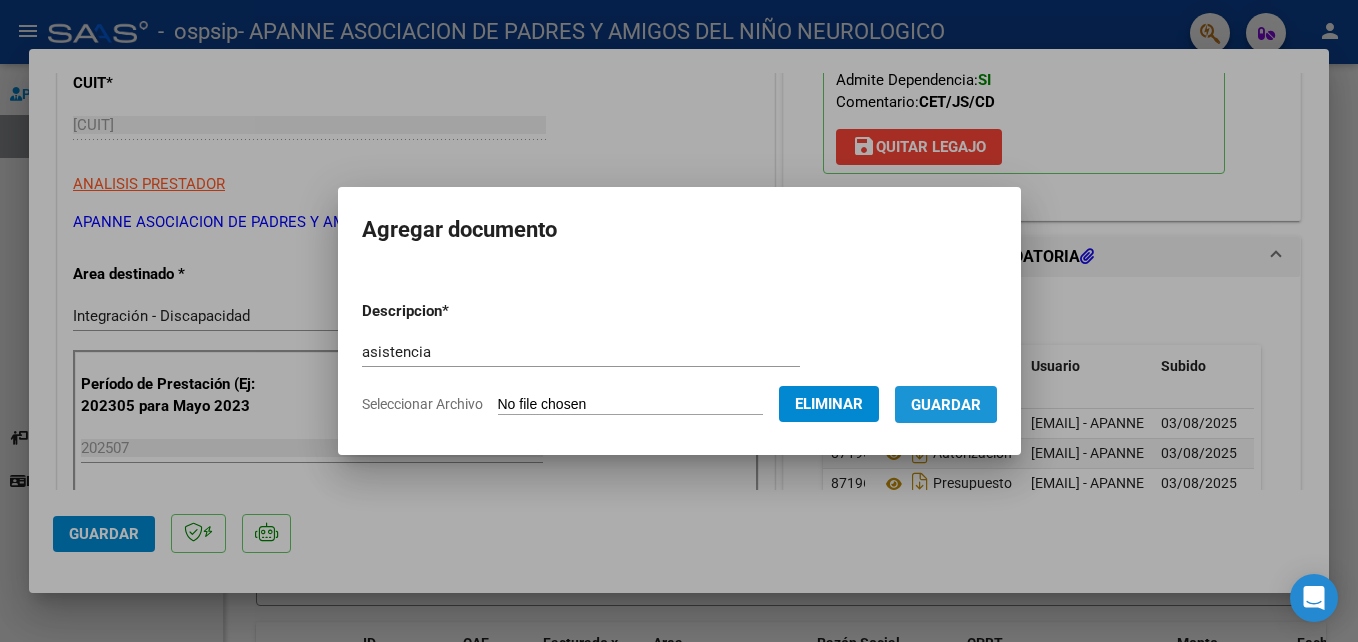 click on "Guardar" at bounding box center [946, 405] 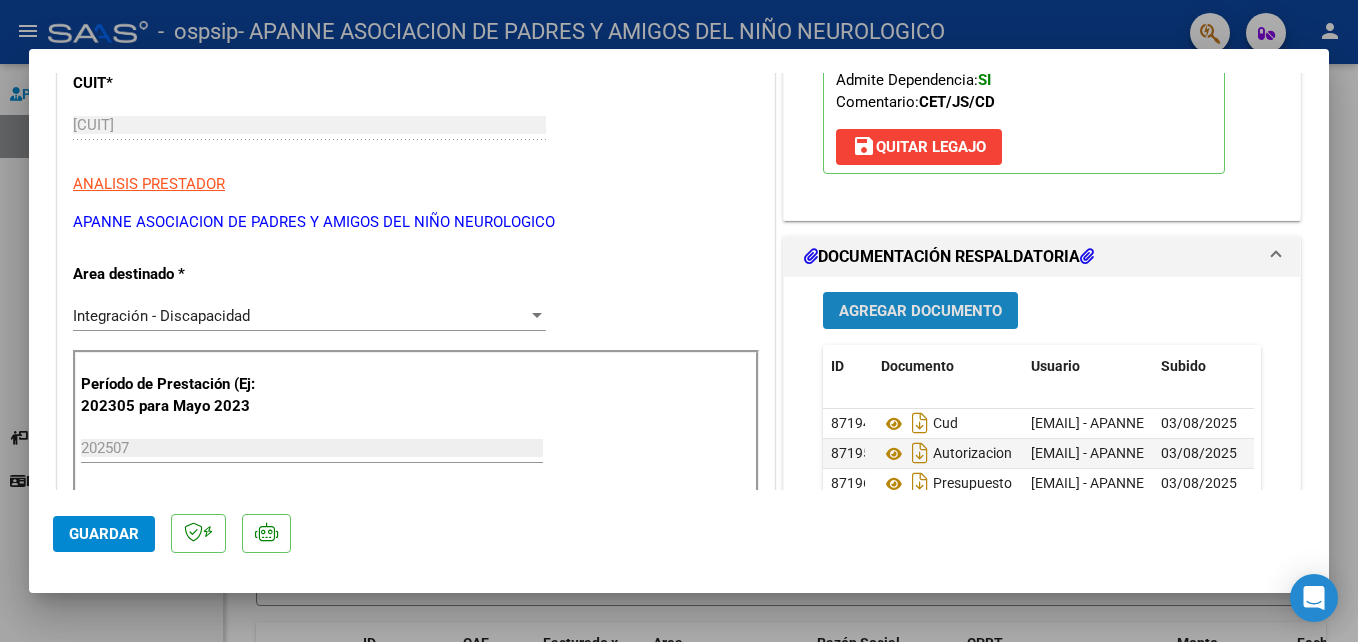 click on "Agregar Documento" at bounding box center (920, 311) 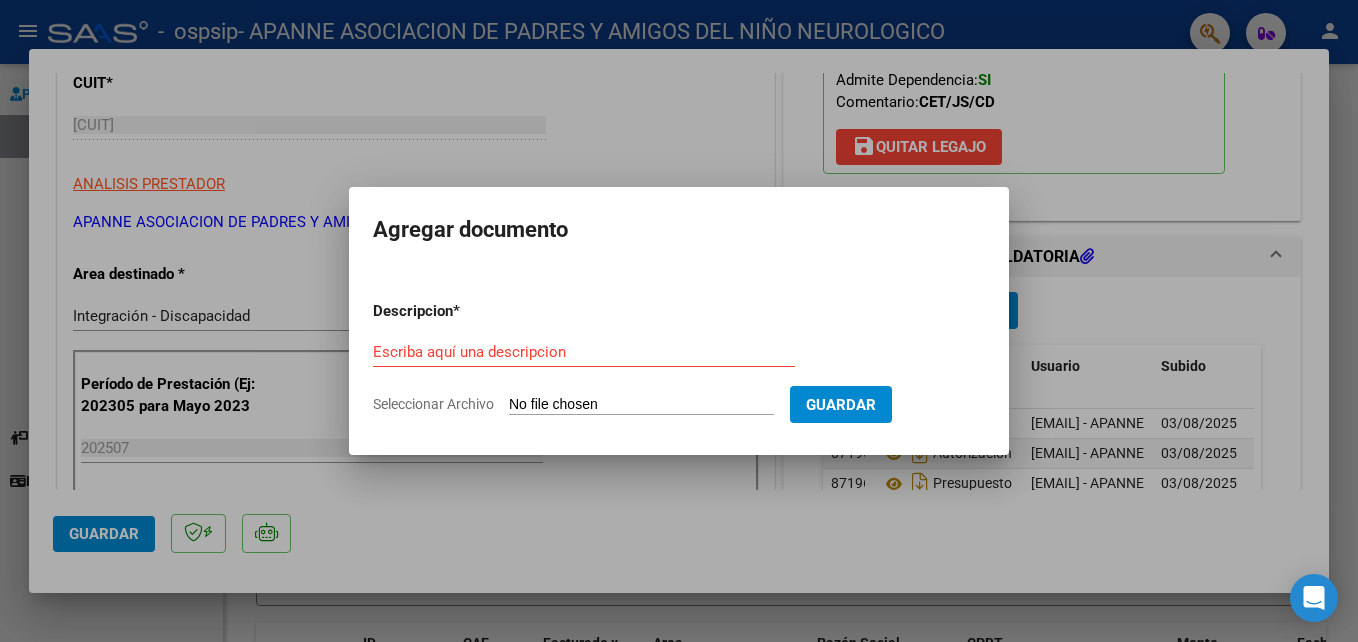 click on "Escriba aquí una descripcion" at bounding box center (584, 352) 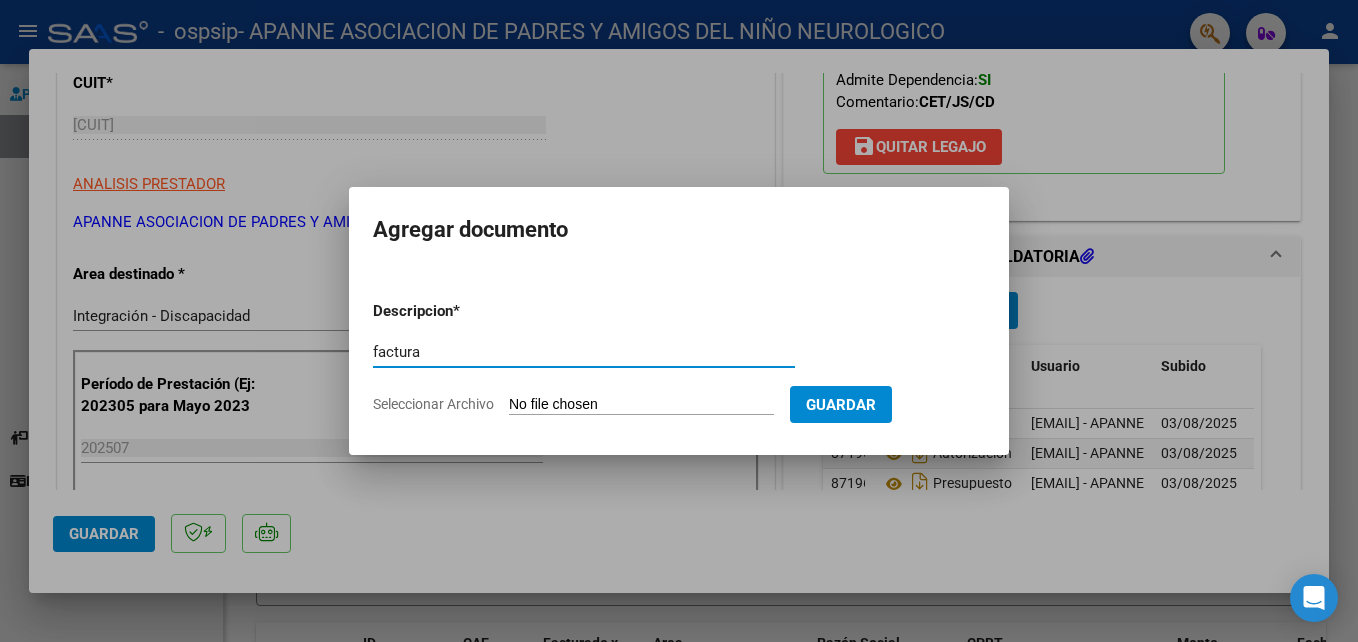 type on "factura" 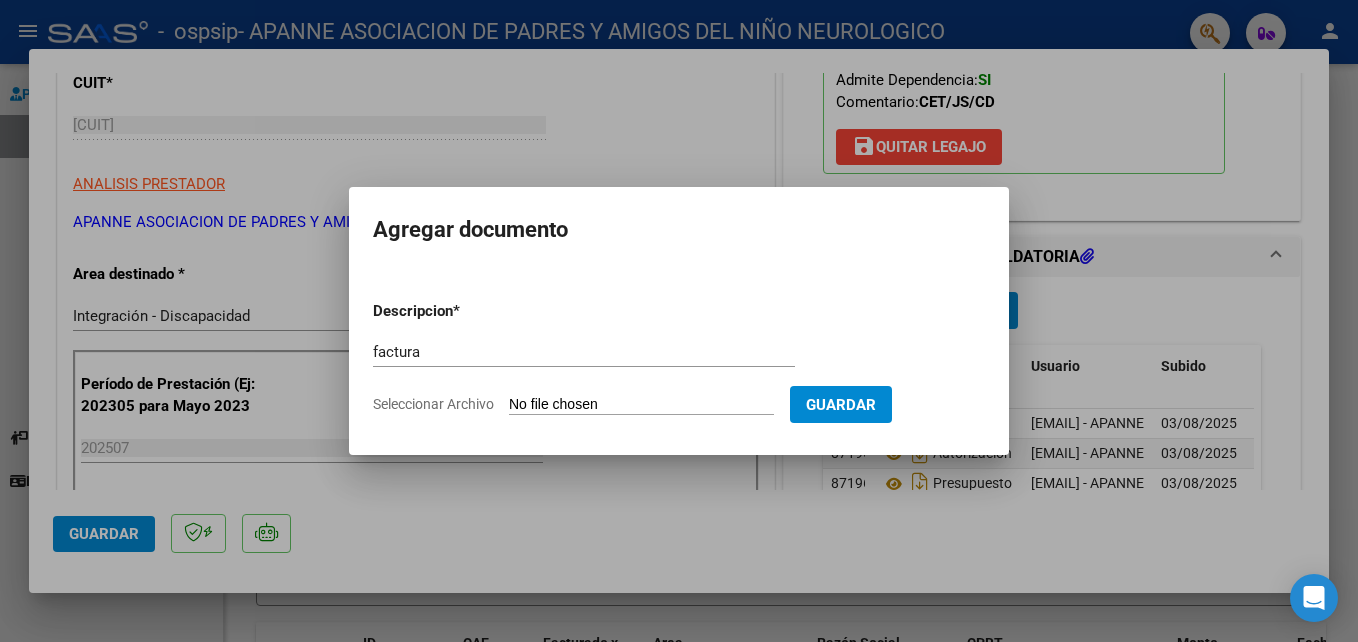 click on "Seleccionar Archivo" at bounding box center [641, 405] 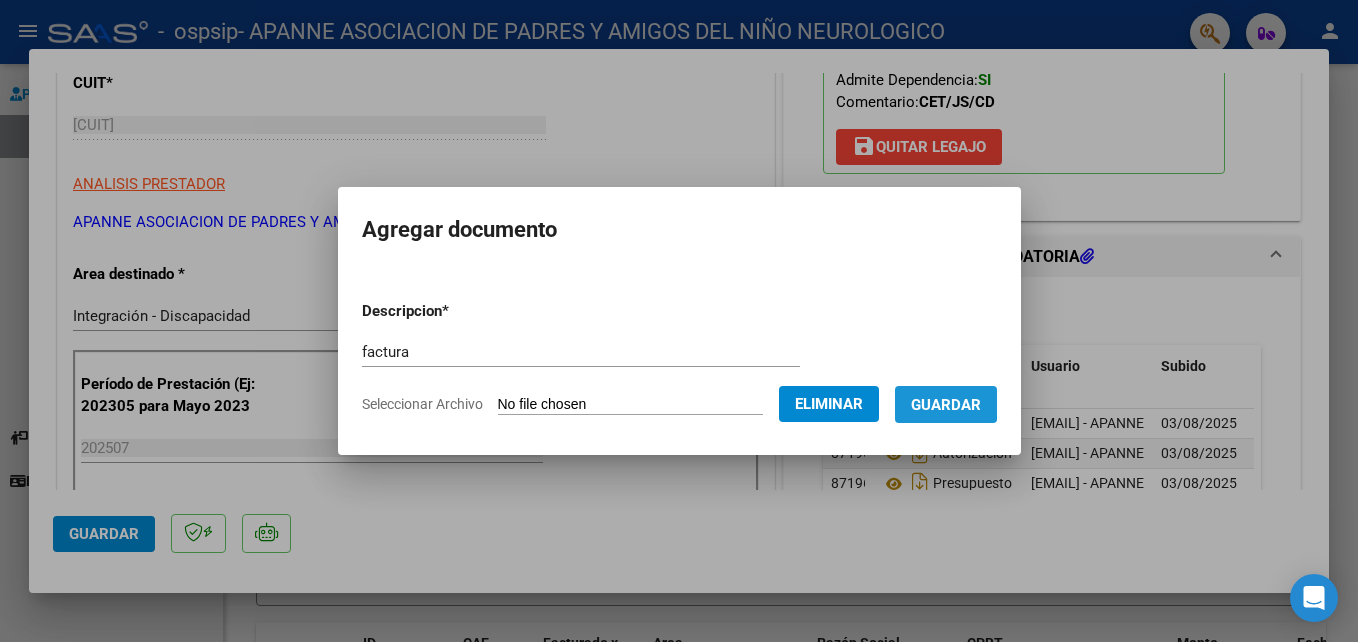 click on "Guardar" at bounding box center (946, 404) 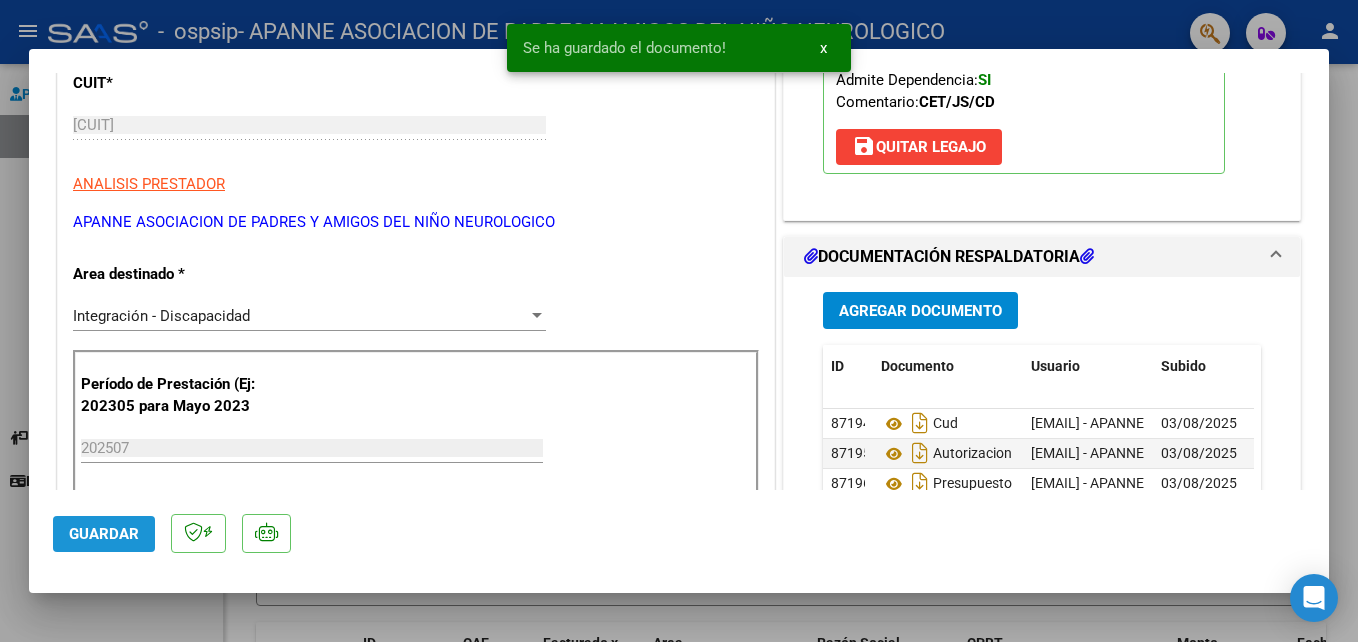 click on "Guardar" 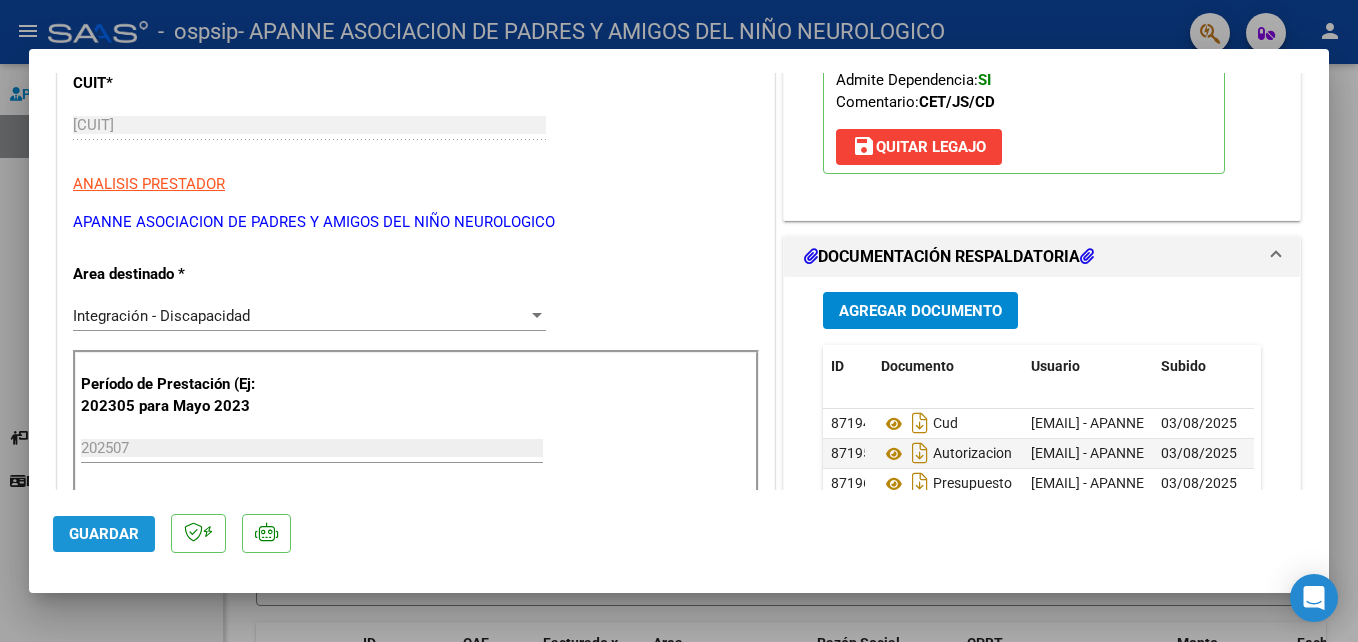 click on "Guardar" 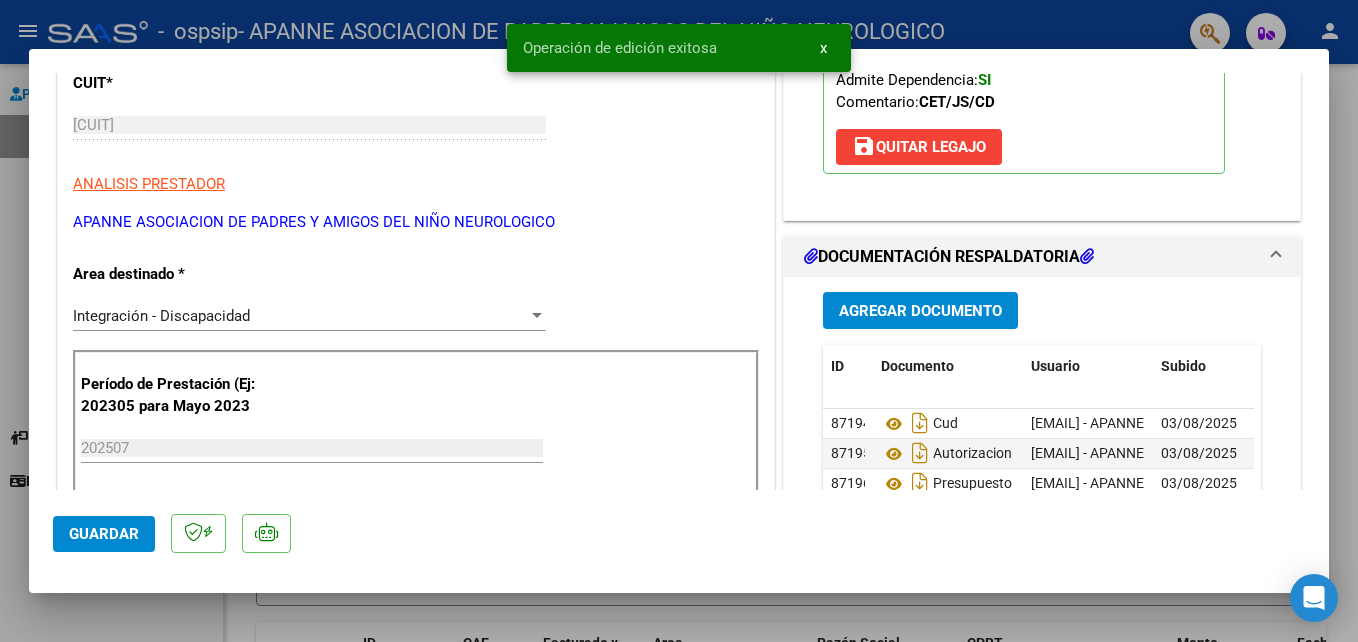 click at bounding box center (679, 321) 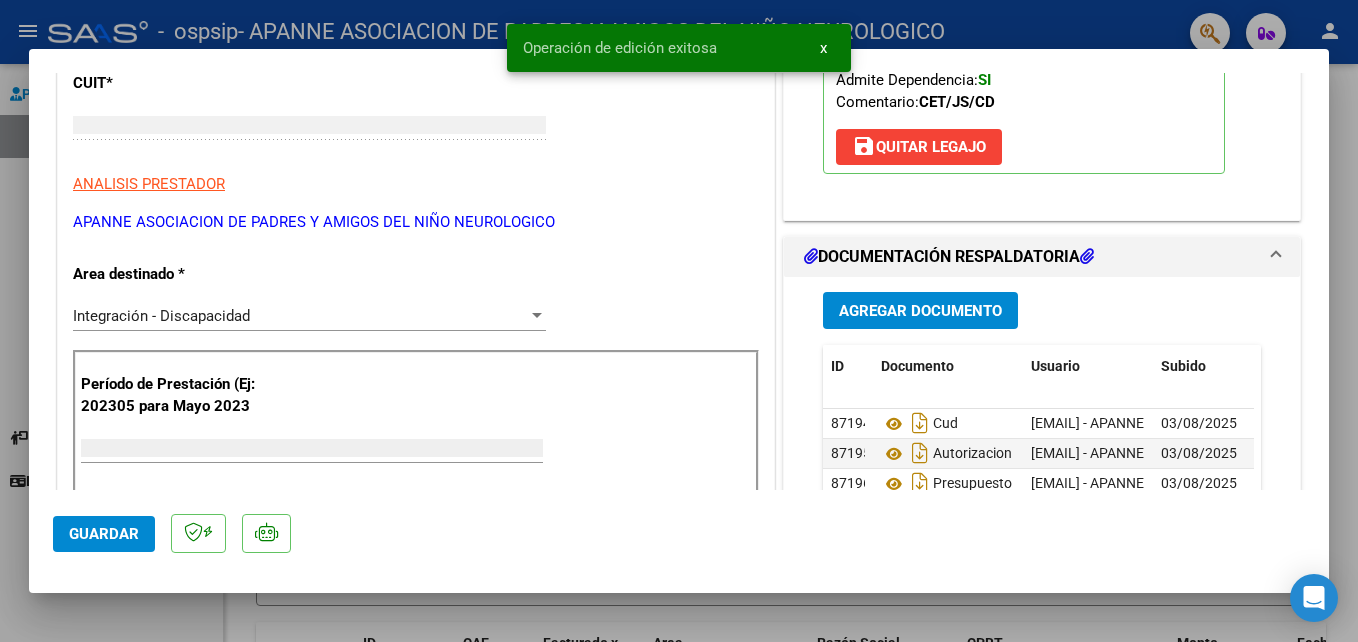 scroll, scrollTop: 259, scrollLeft: 0, axis: vertical 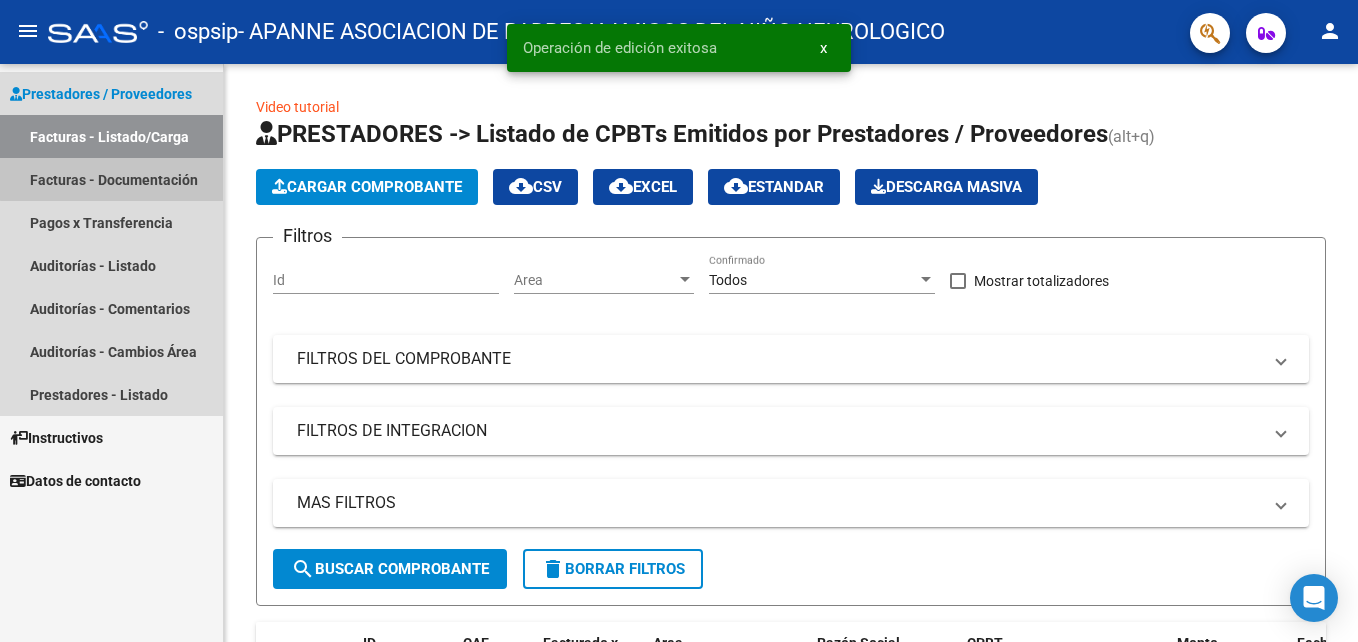 click on "Facturas - Documentación" at bounding box center [111, 179] 